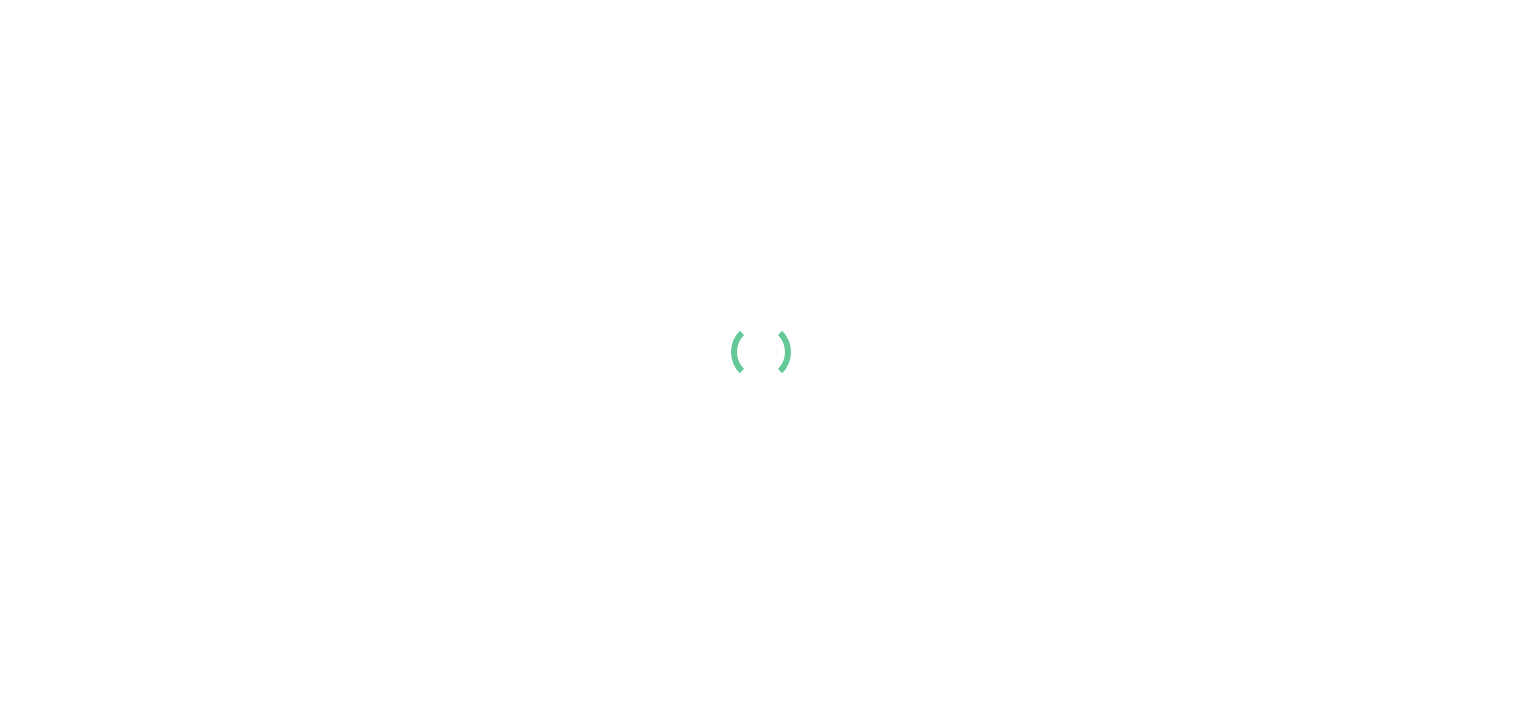 scroll, scrollTop: 0, scrollLeft: 0, axis: both 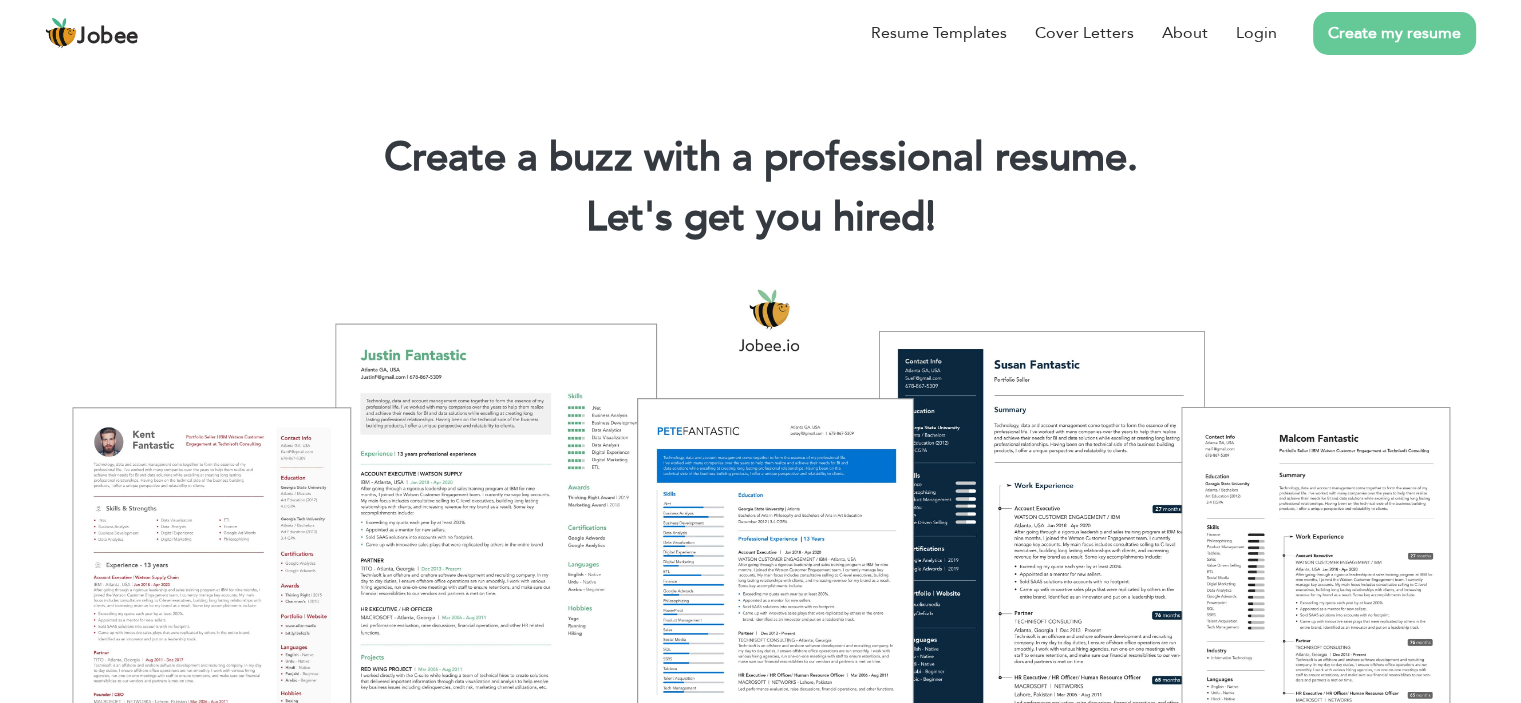click on "Create my resume" at bounding box center (1376, 33) 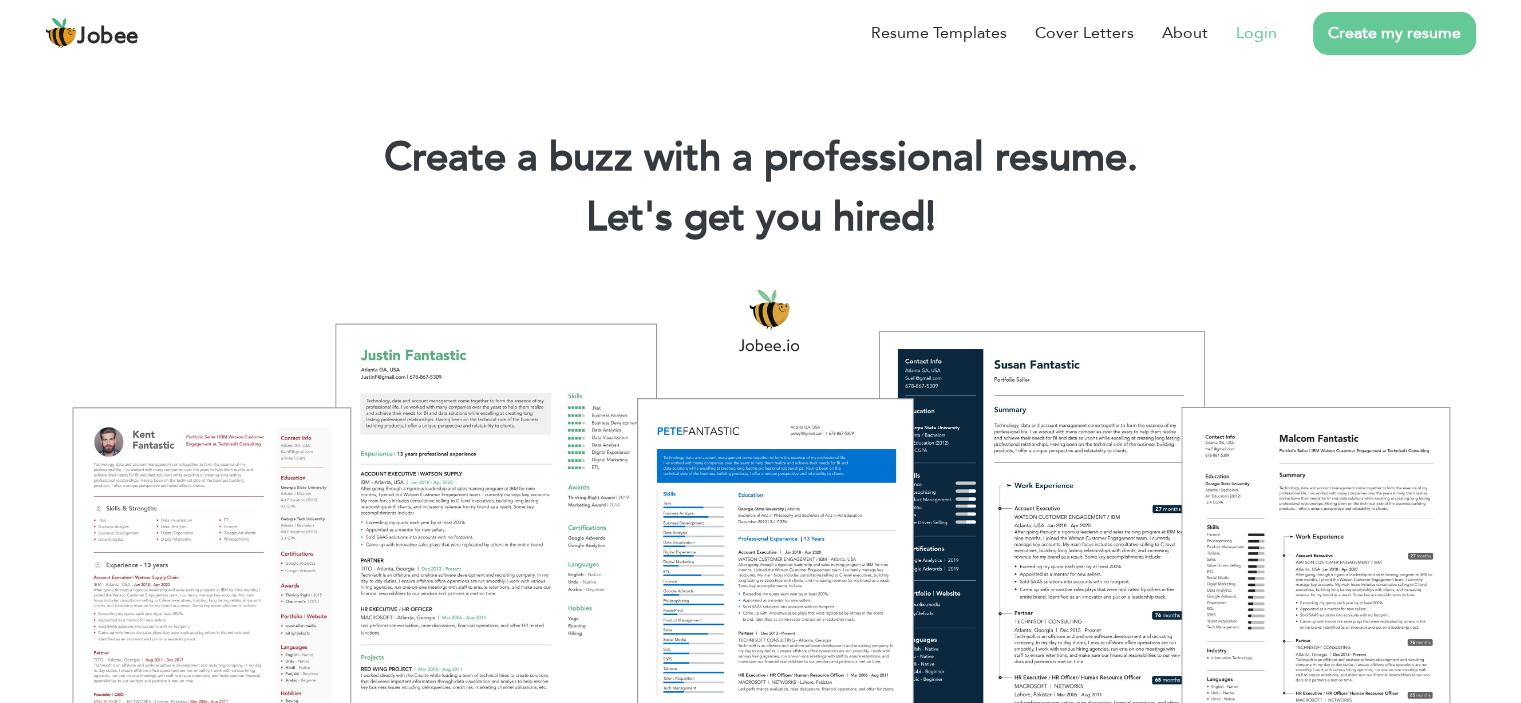 click on "Login" at bounding box center [1256, 33] 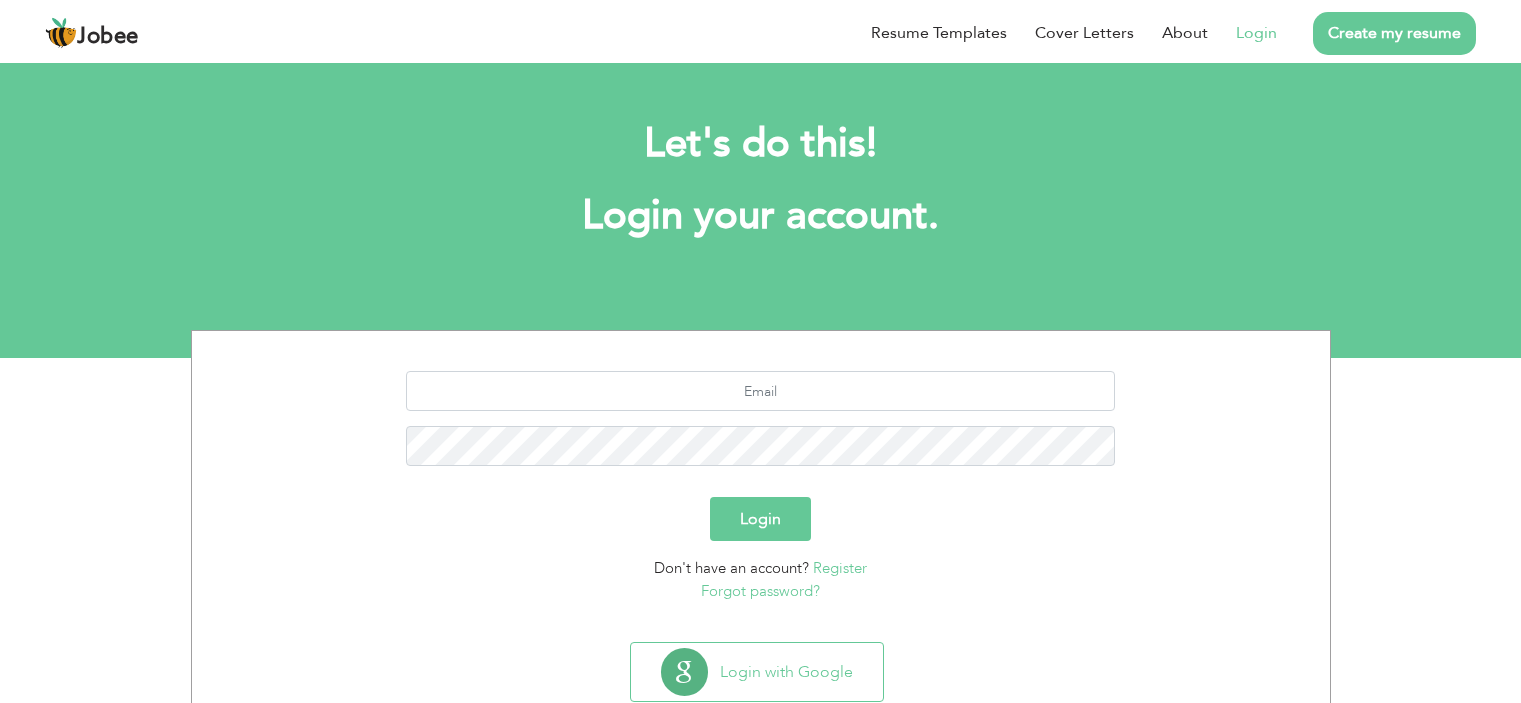 scroll, scrollTop: 0, scrollLeft: 0, axis: both 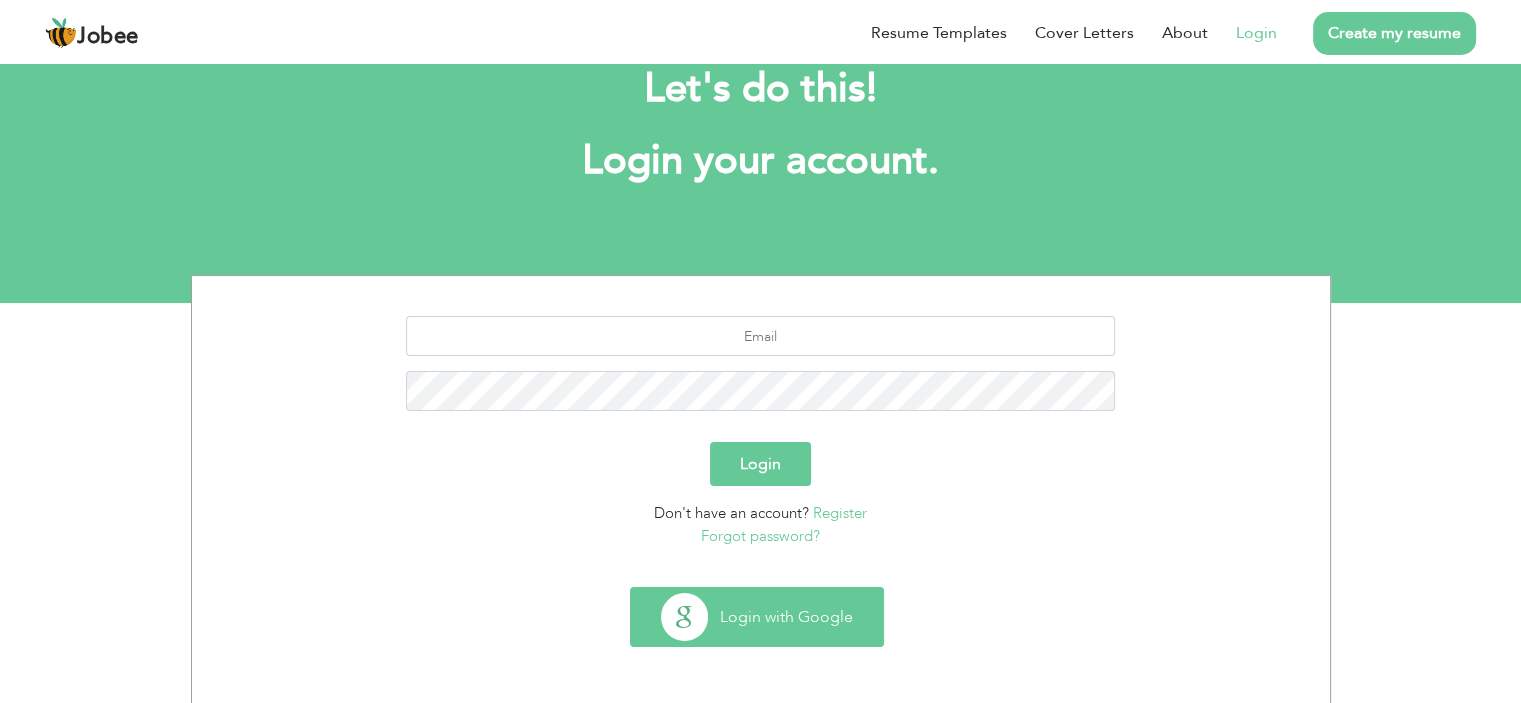 click on "Login with Google" at bounding box center (757, 617) 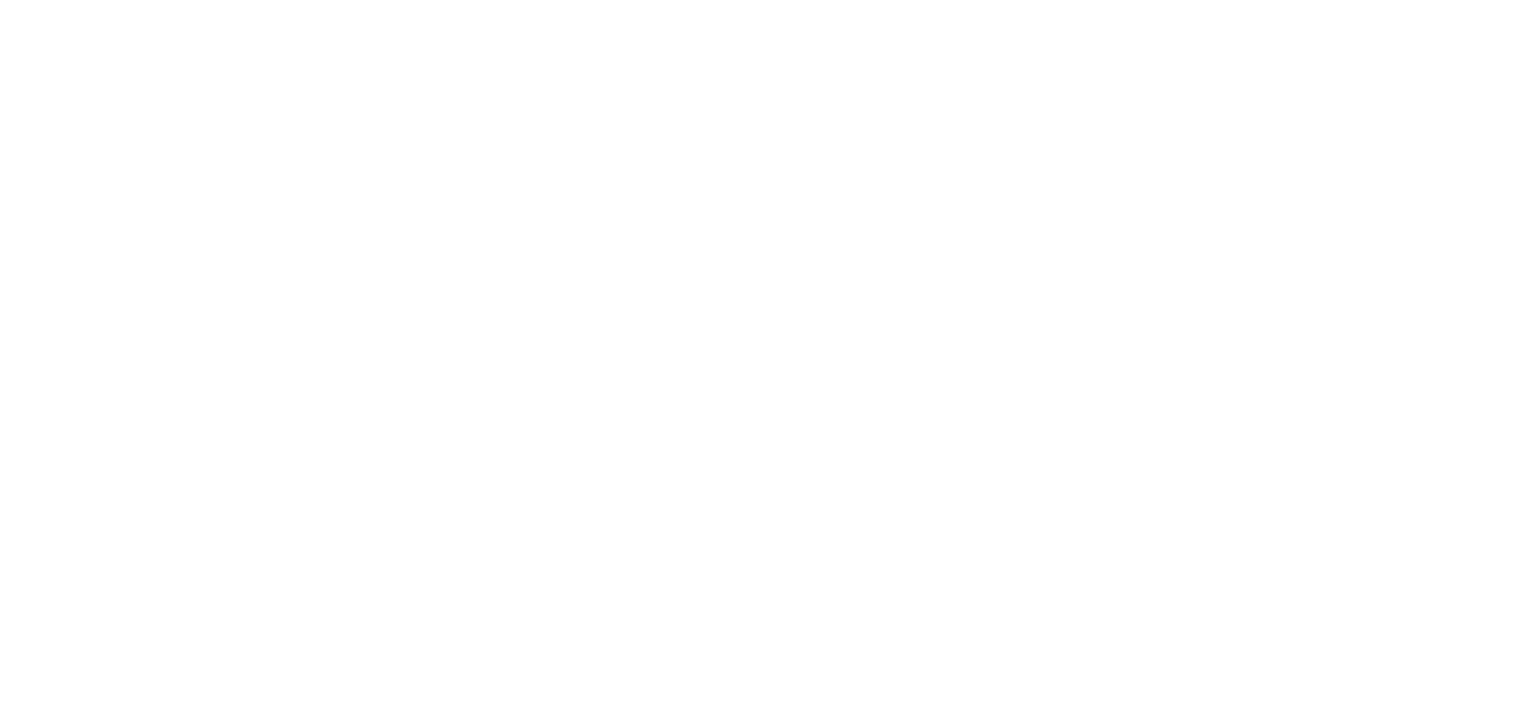 scroll, scrollTop: 0, scrollLeft: 0, axis: both 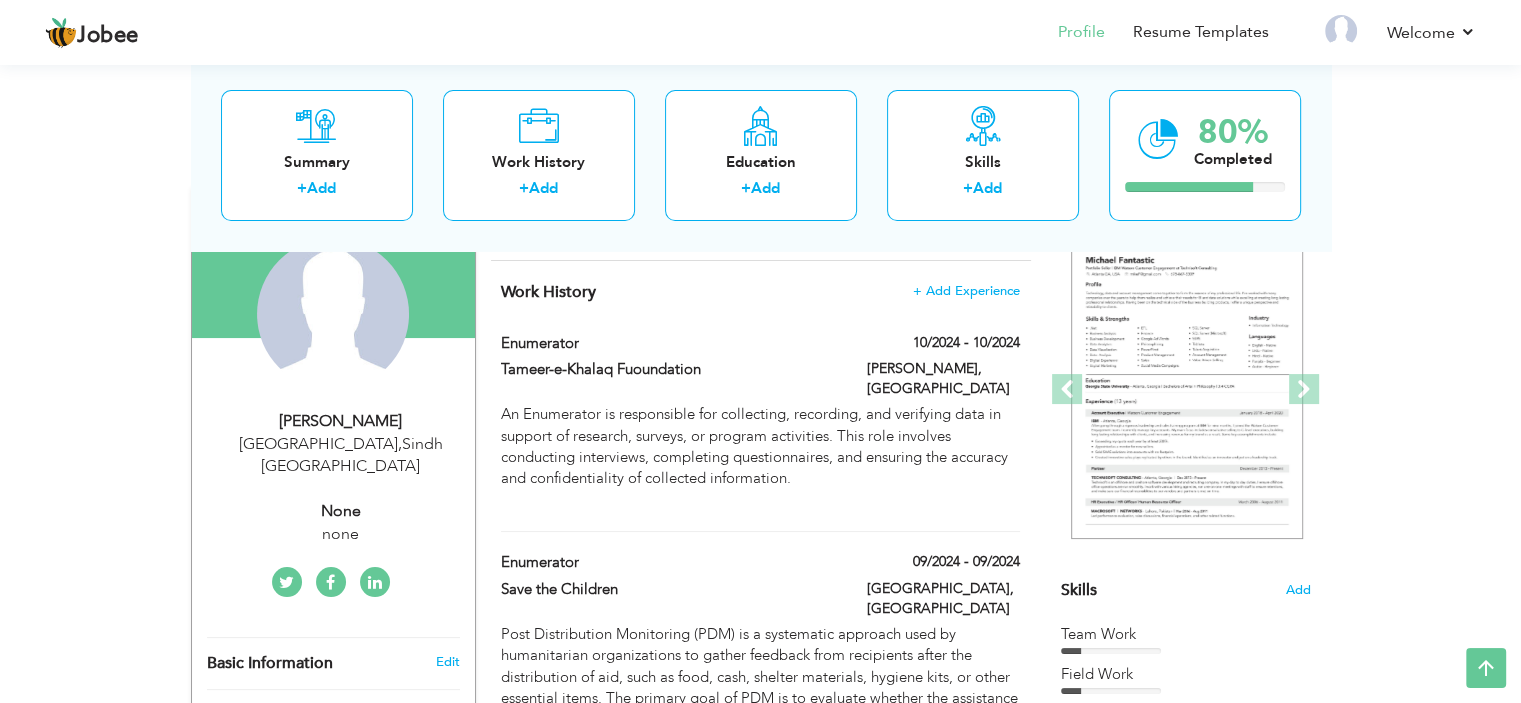 type on "Nabeela" 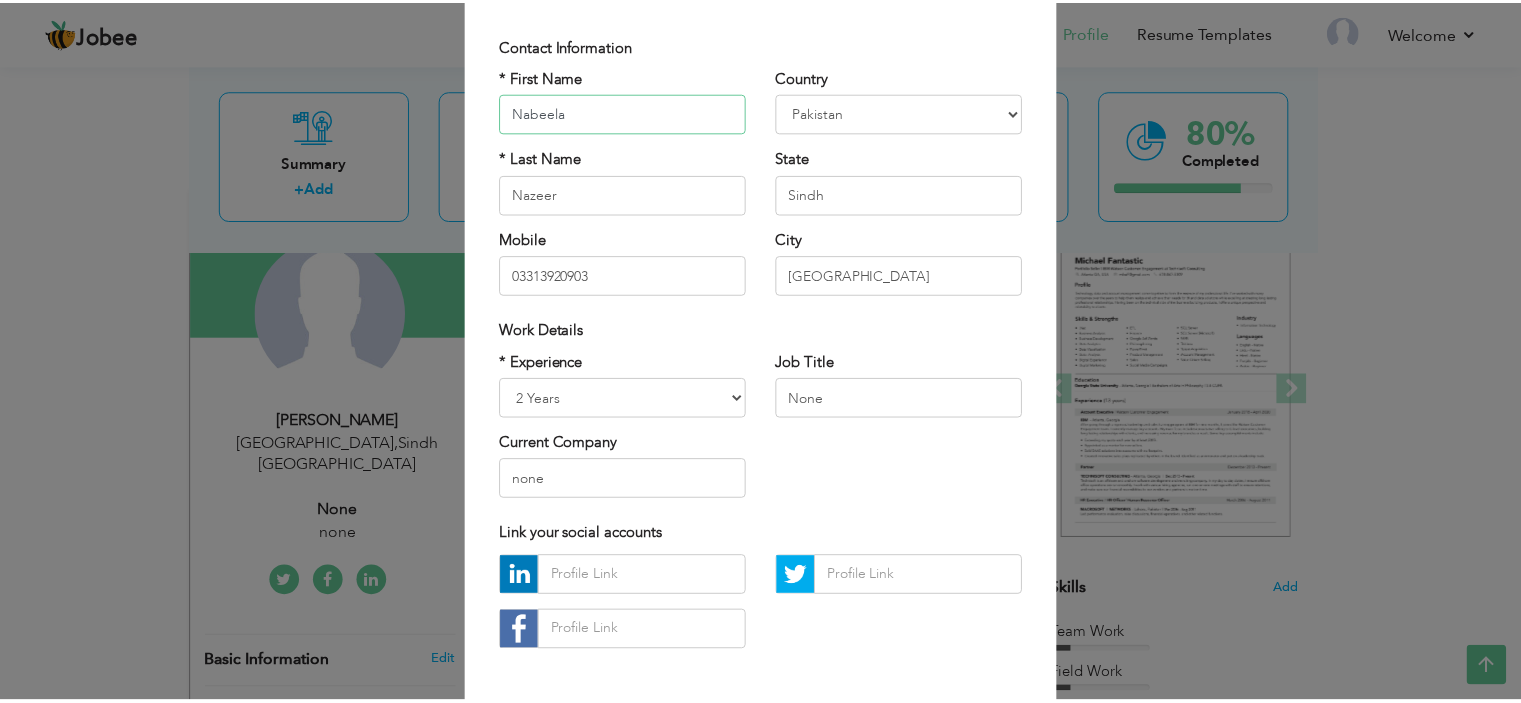 scroll, scrollTop: 205, scrollLeft: 0, axis: vertical 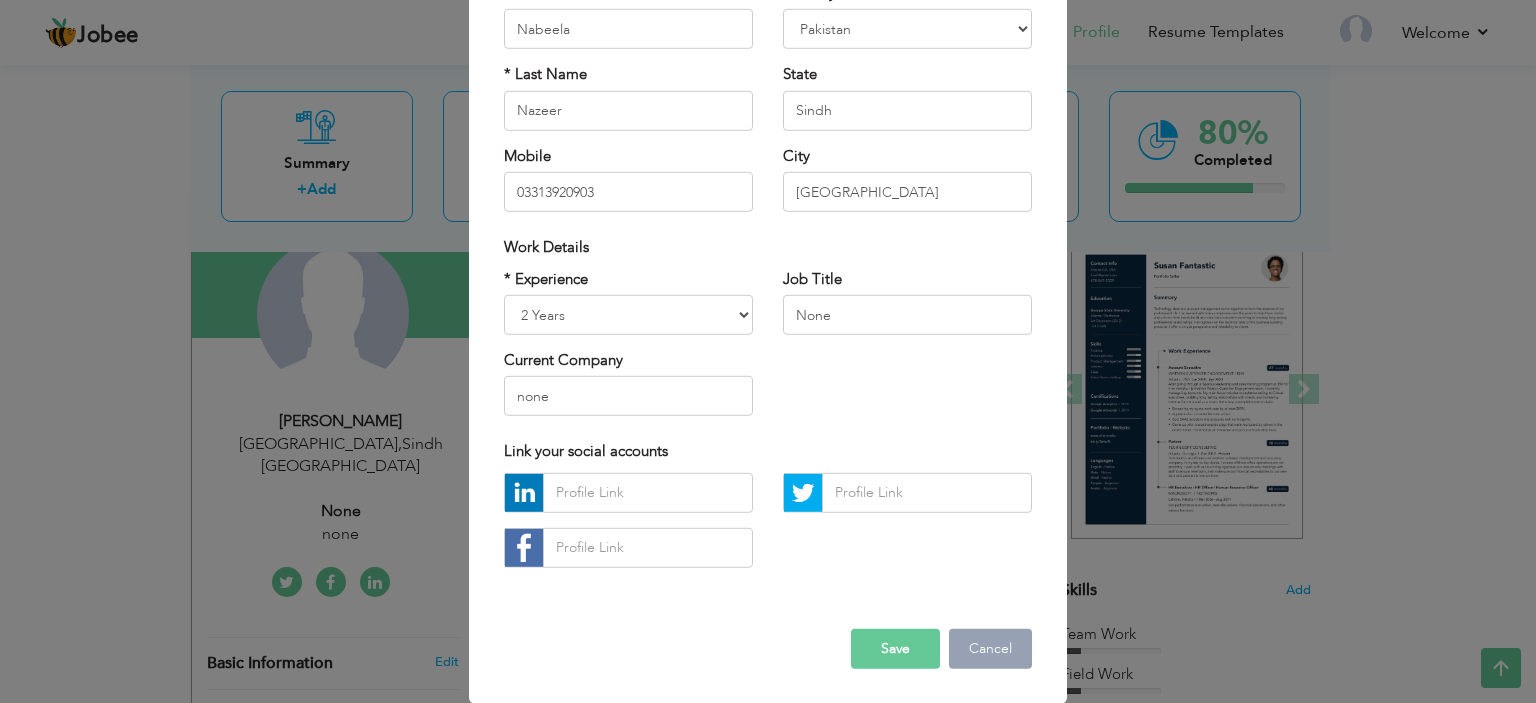 click on "Cancel" at bounding box center [990, 649] 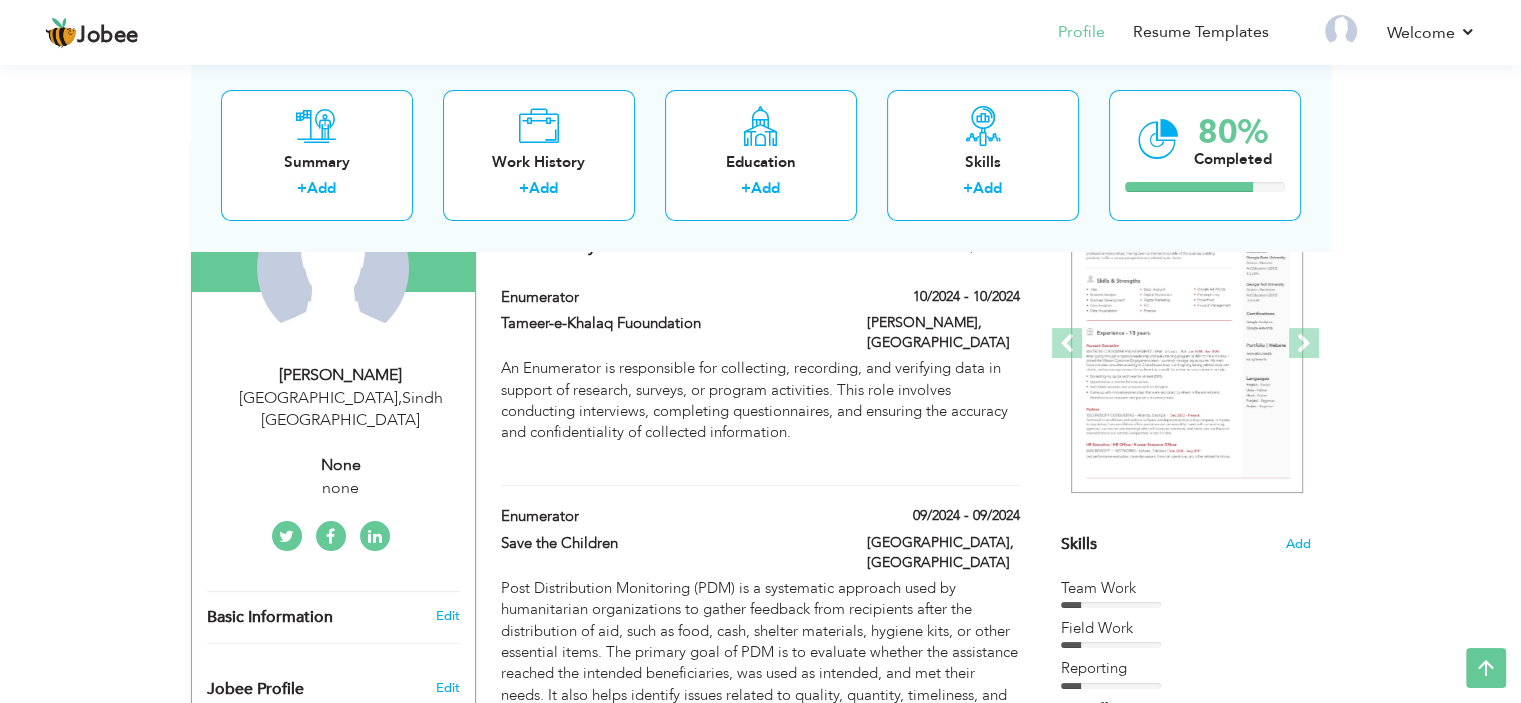 scroll, scrollTop: 0, scrollLeft: 0, axis: both 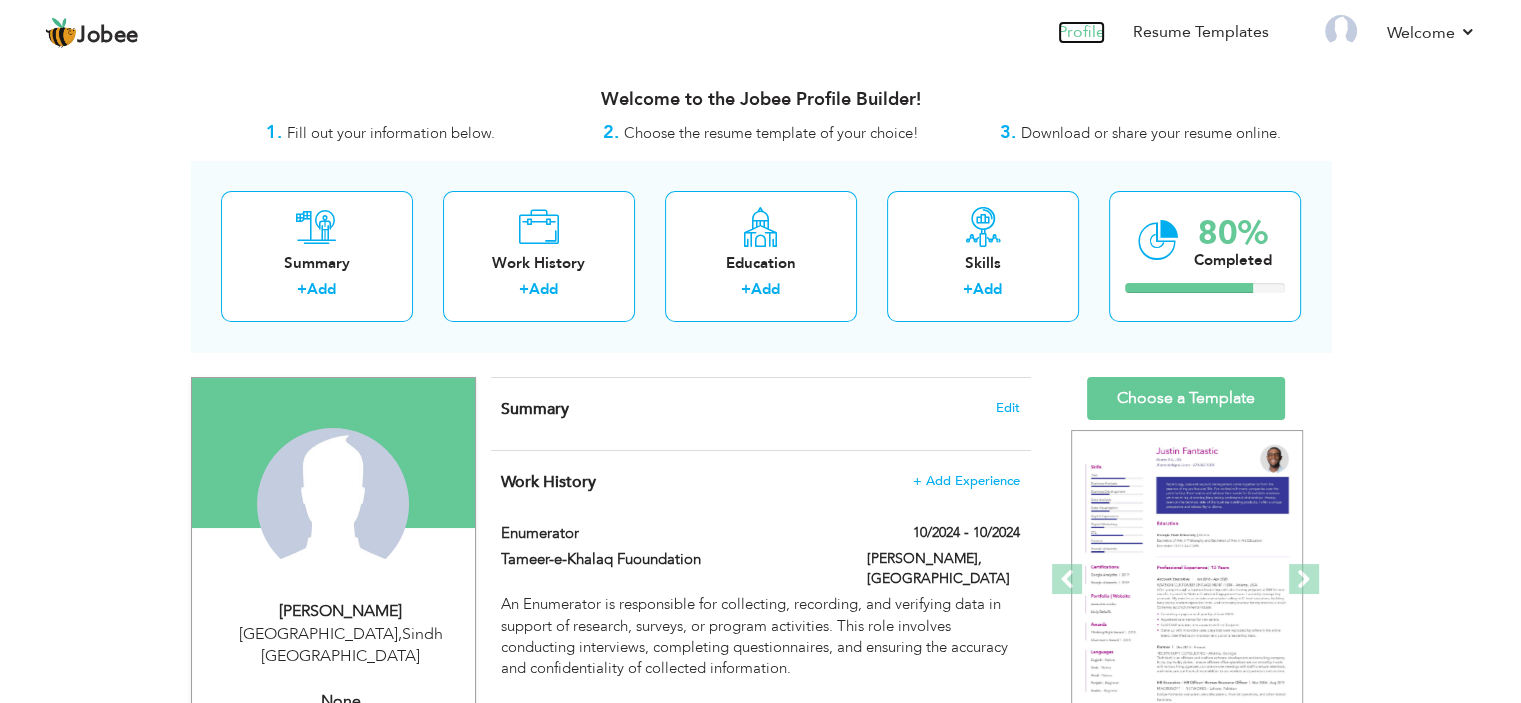 click on "Profile" at bounding box center (1081, 32) 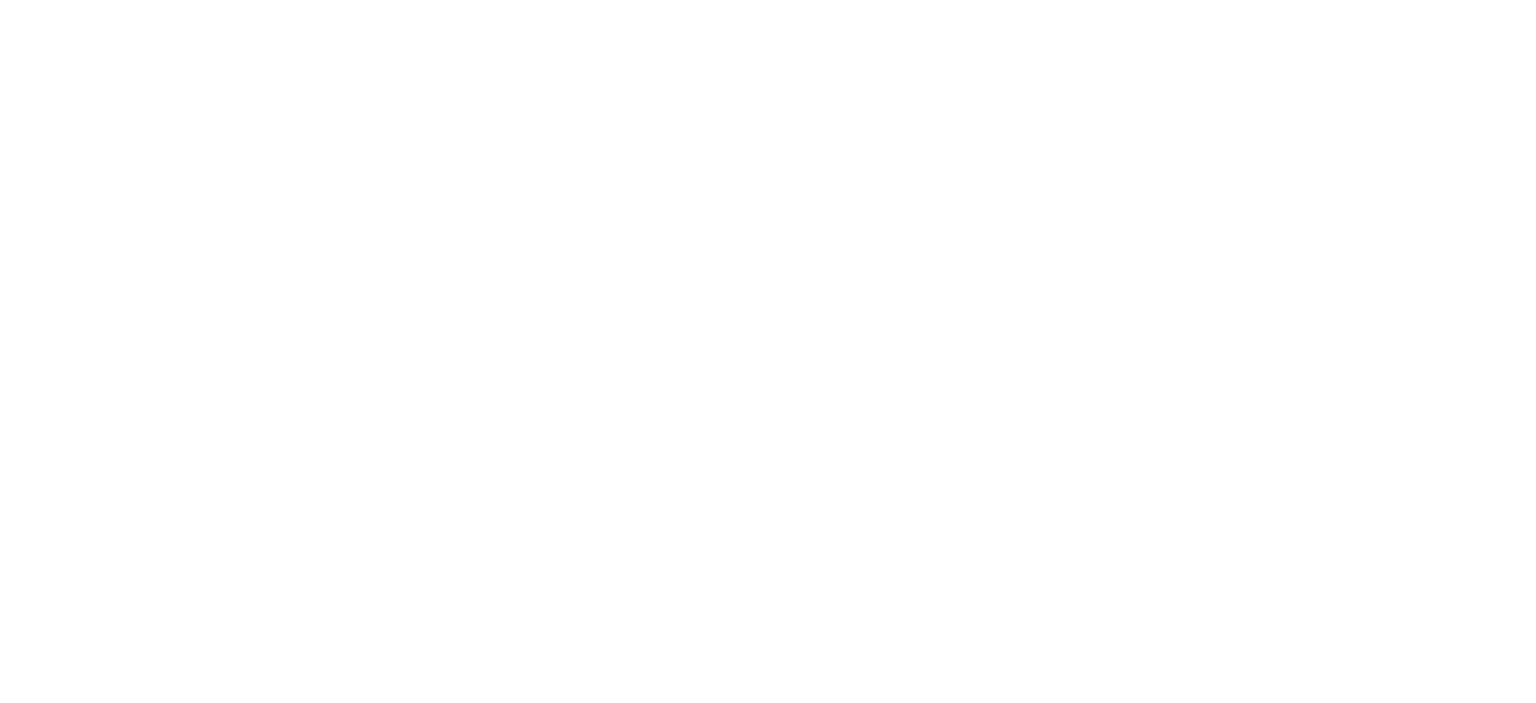 scroll, scrollTop: 0, scrollLeft: 0, axis: both 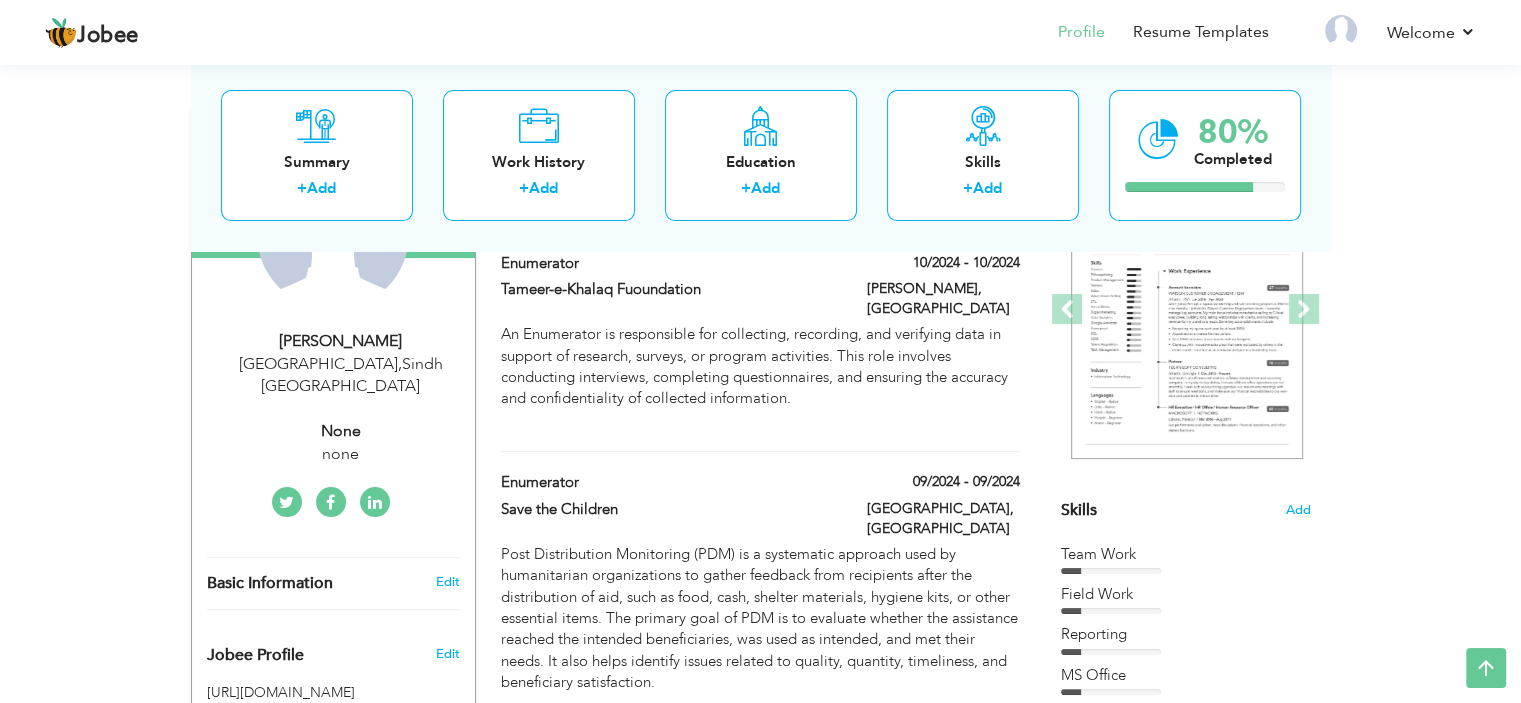 type on "Nabeela" 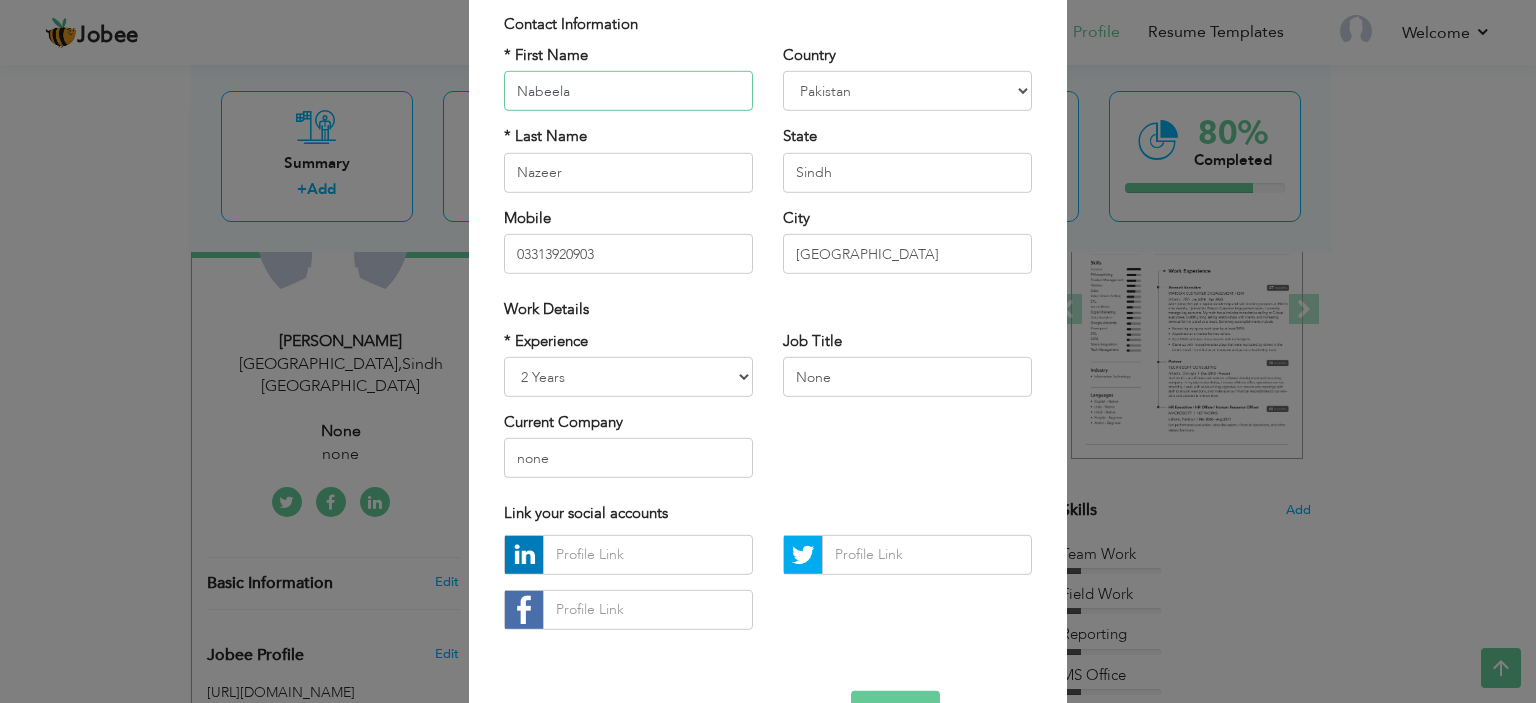 scroll, scrollTop: 205, scrollLeft: 0, axis: vertical 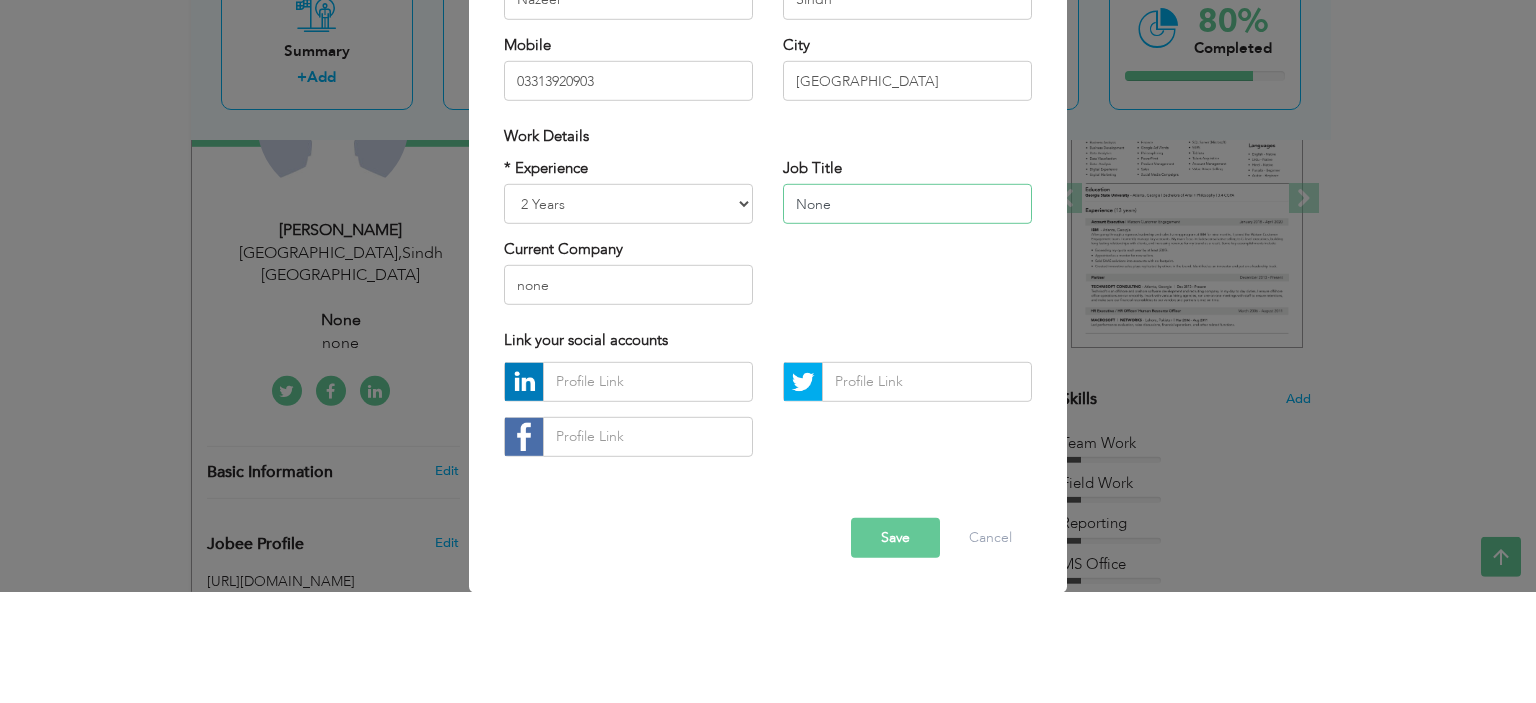click on "None" at bounding box center (907, 315) 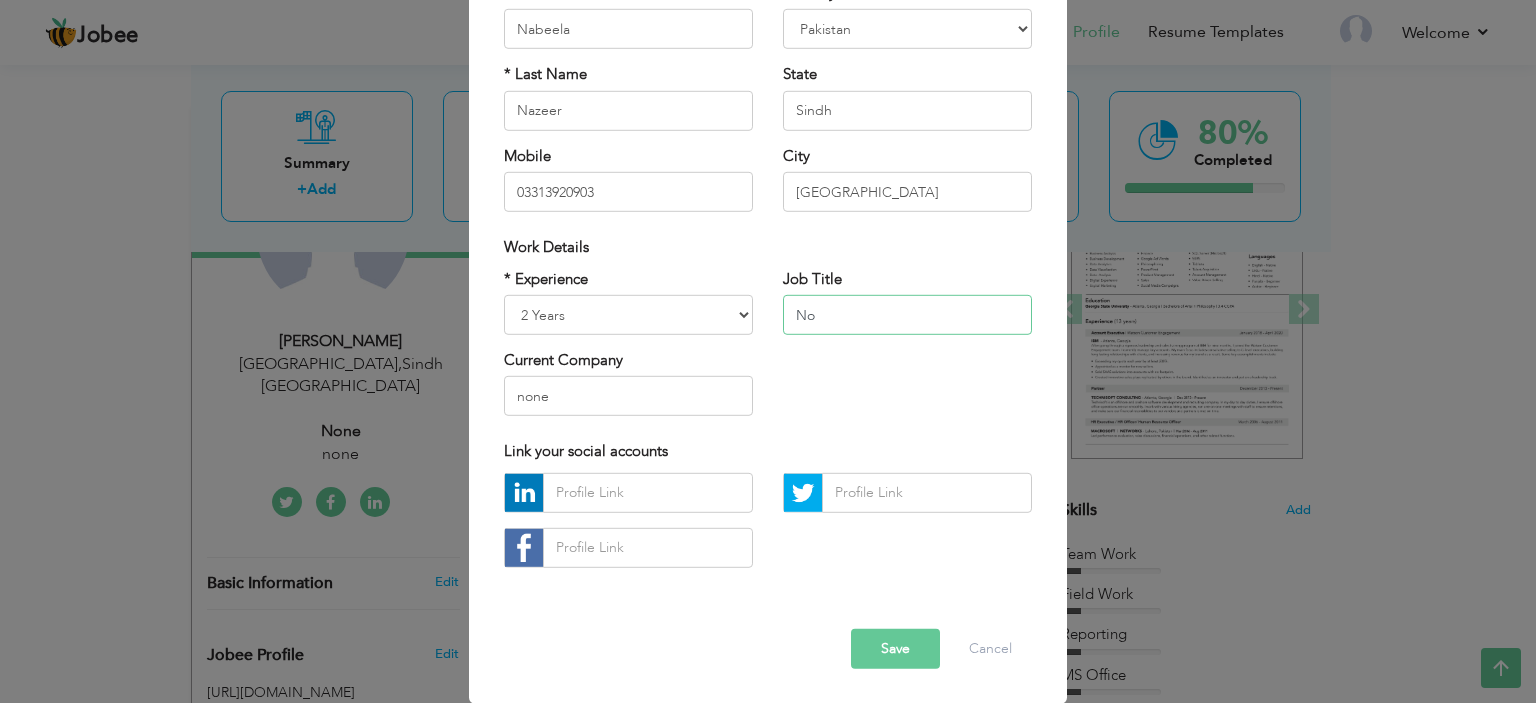 type on "N" 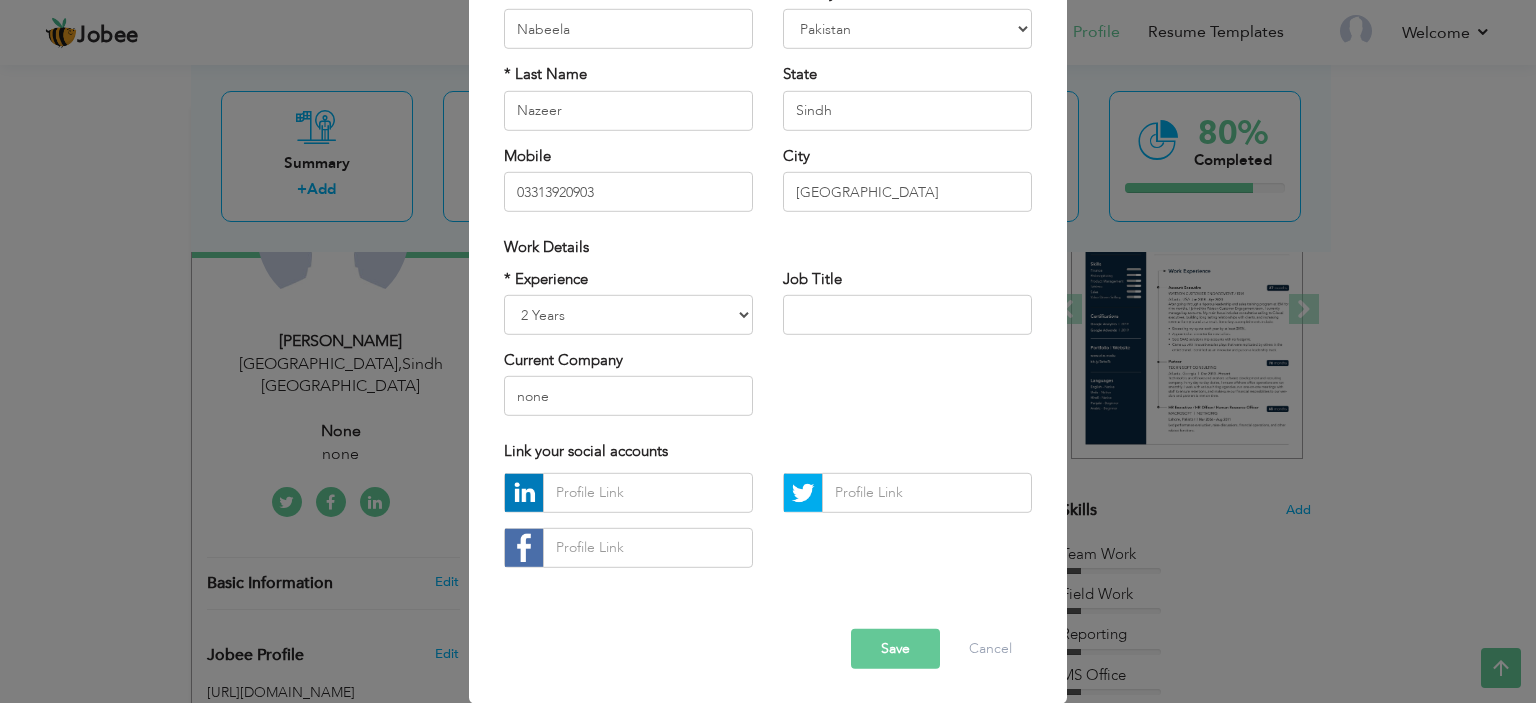 click on "Save" at bounding box center [895, 649] 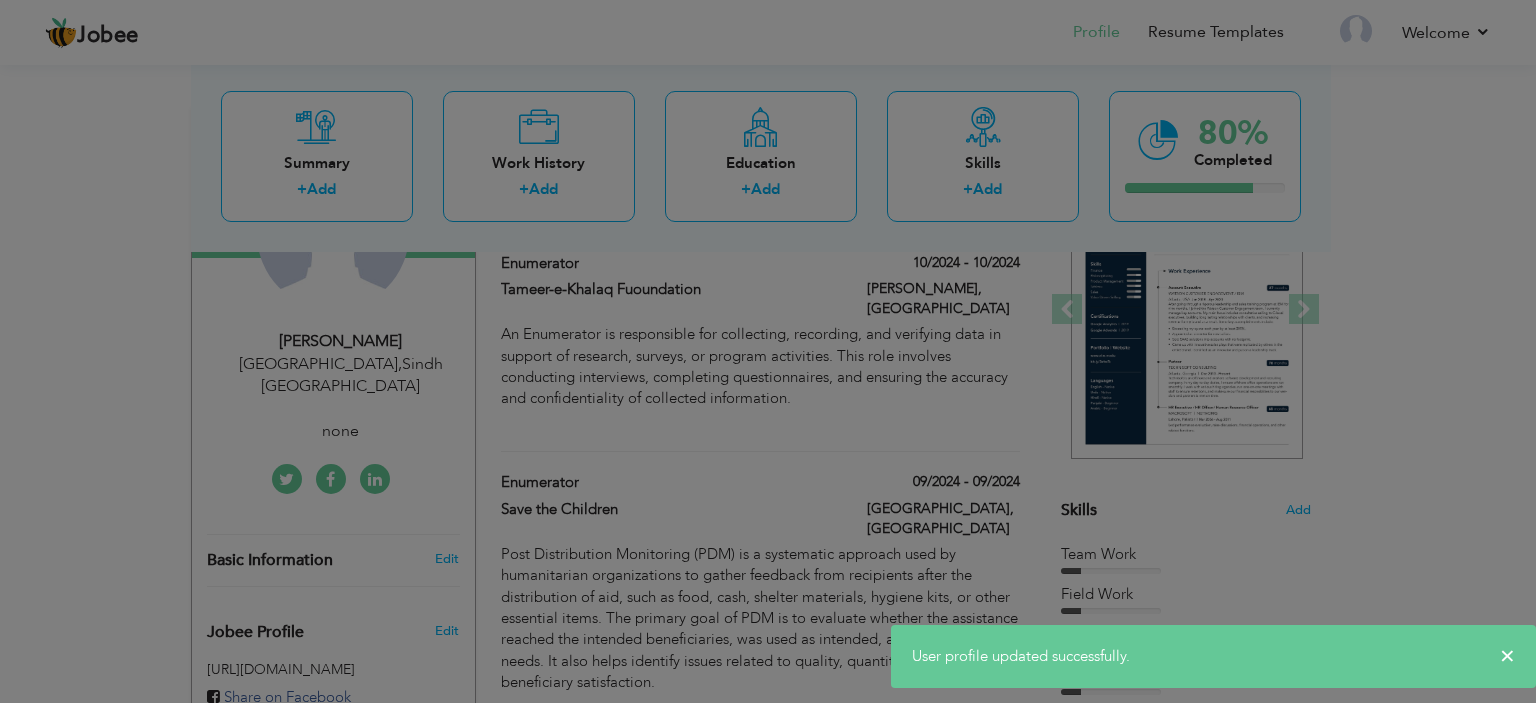 scroll, scrollTop: 0, scrollLeft: 0, axis: both 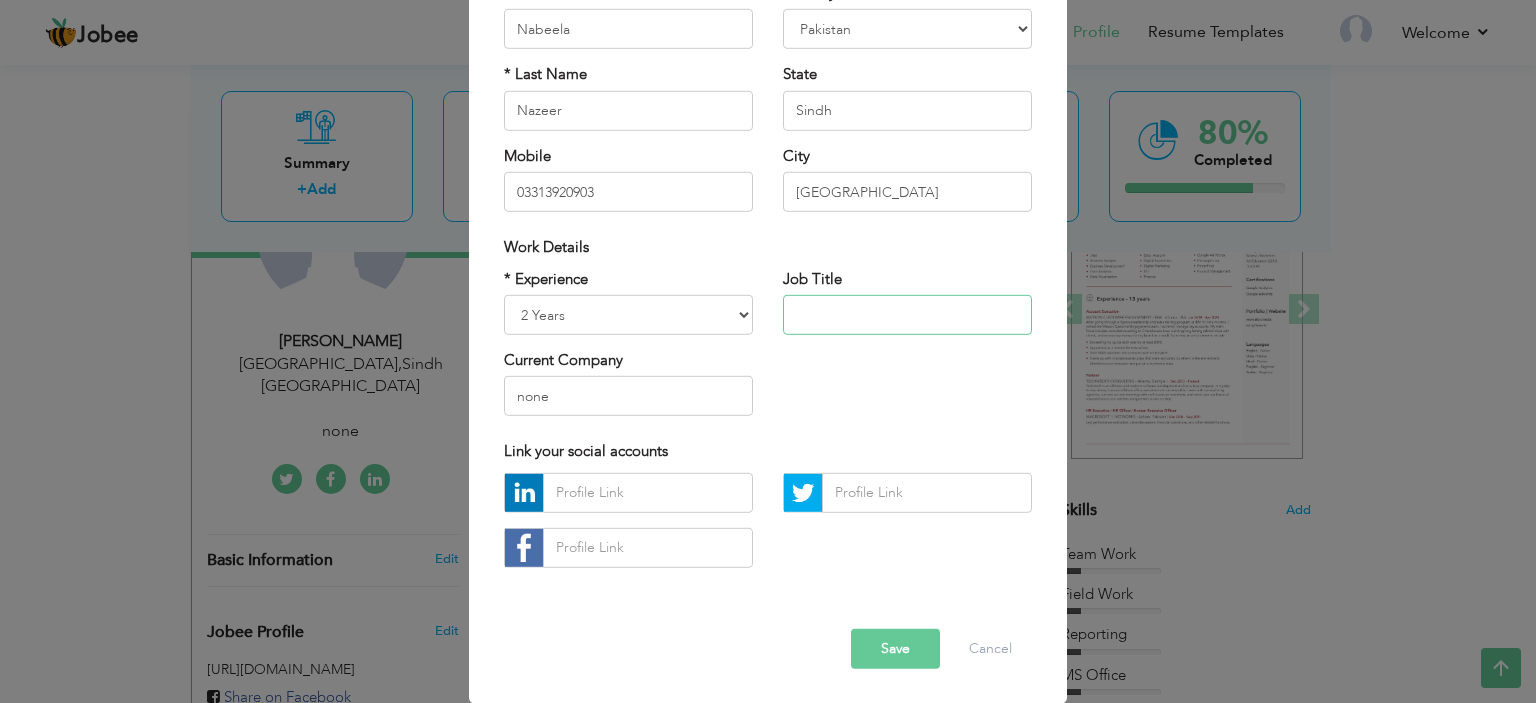 click at bounding box center [907, 315] 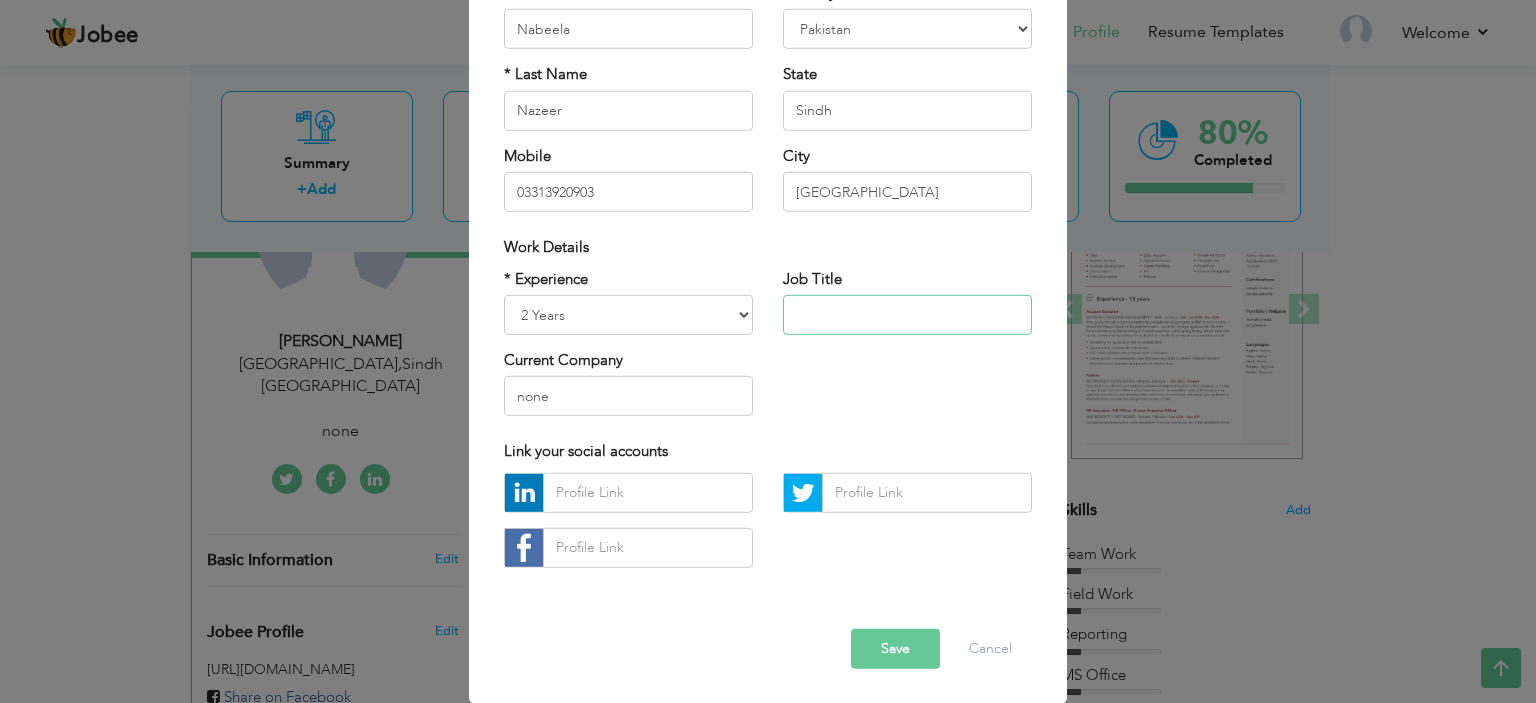 type on "i" 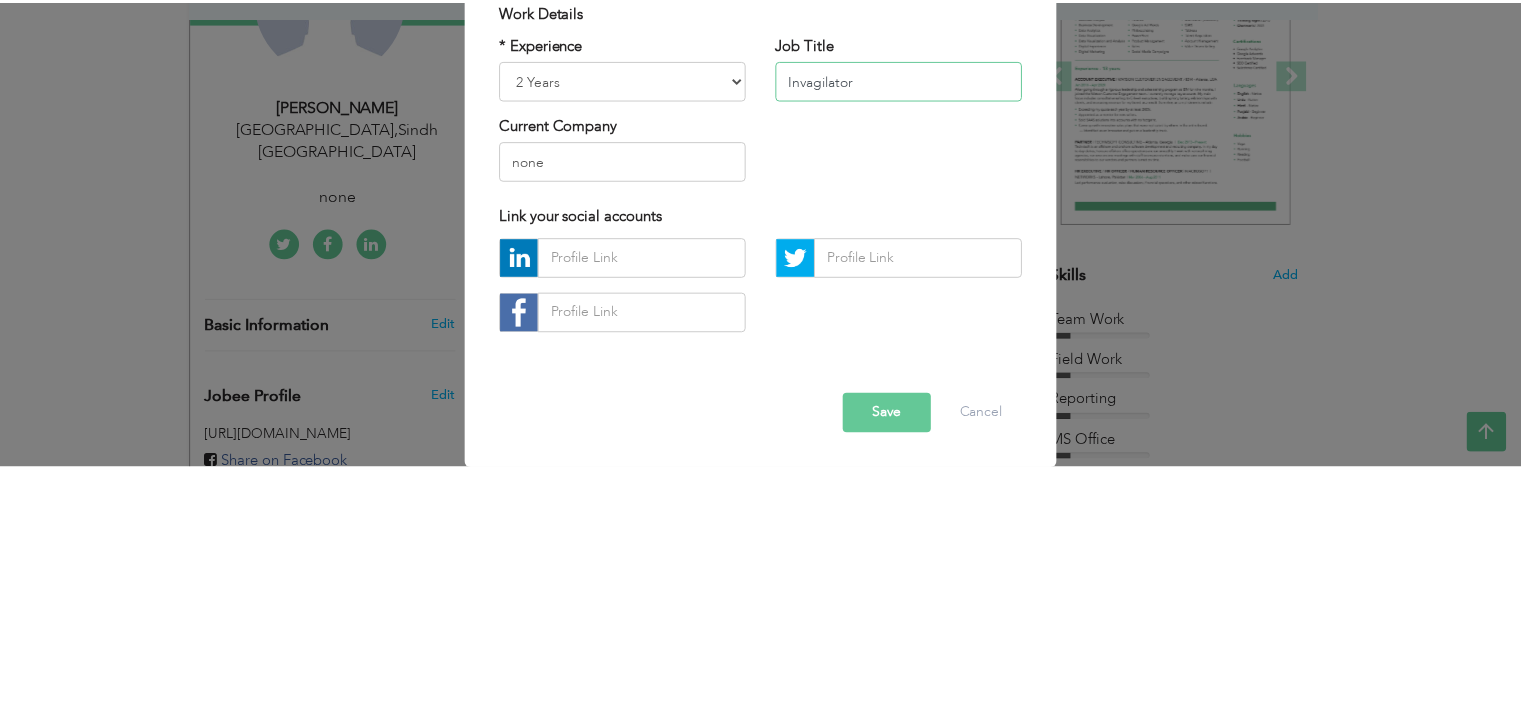 scroll, scrollTop: 270, scrollLeft: 0, axis: vertical 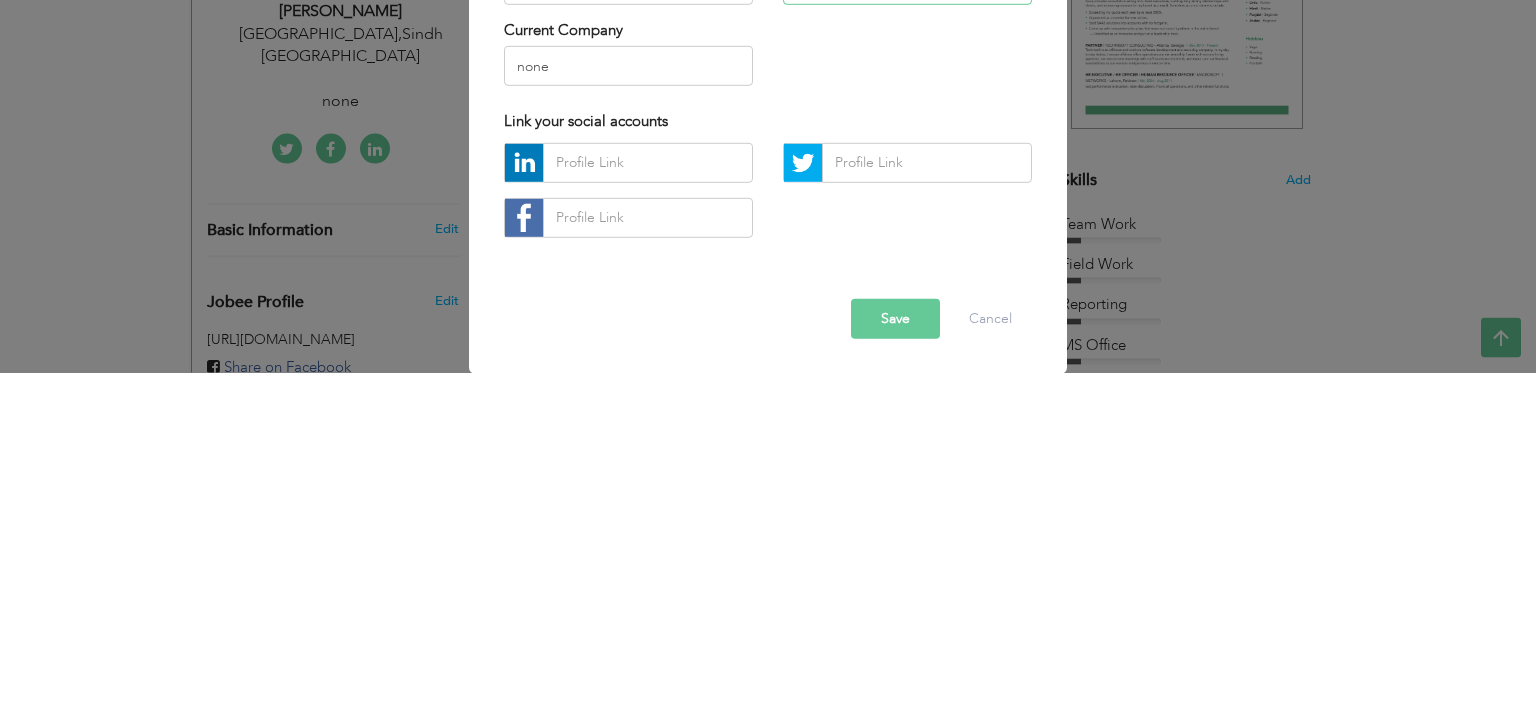 type on "Invagilator" 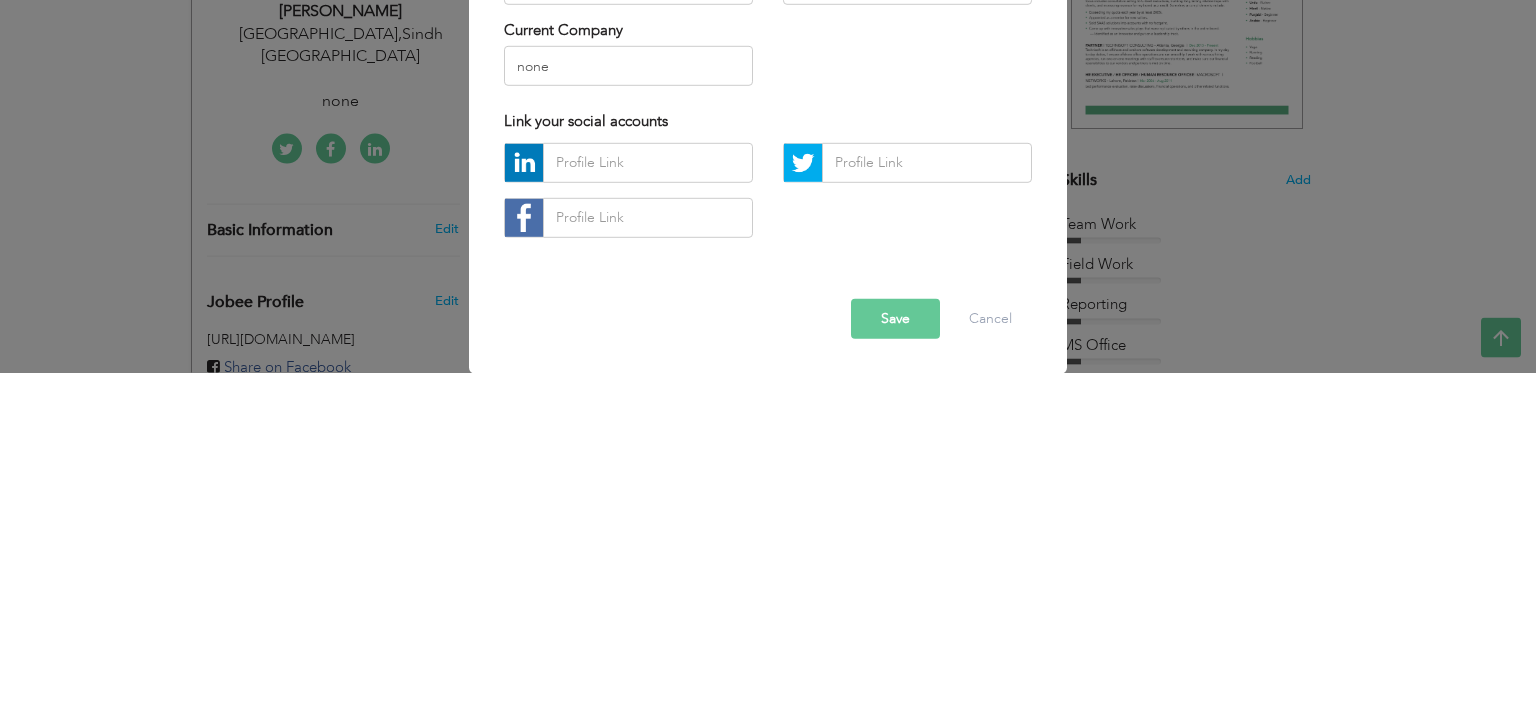 click at bounding box center [0, 0] 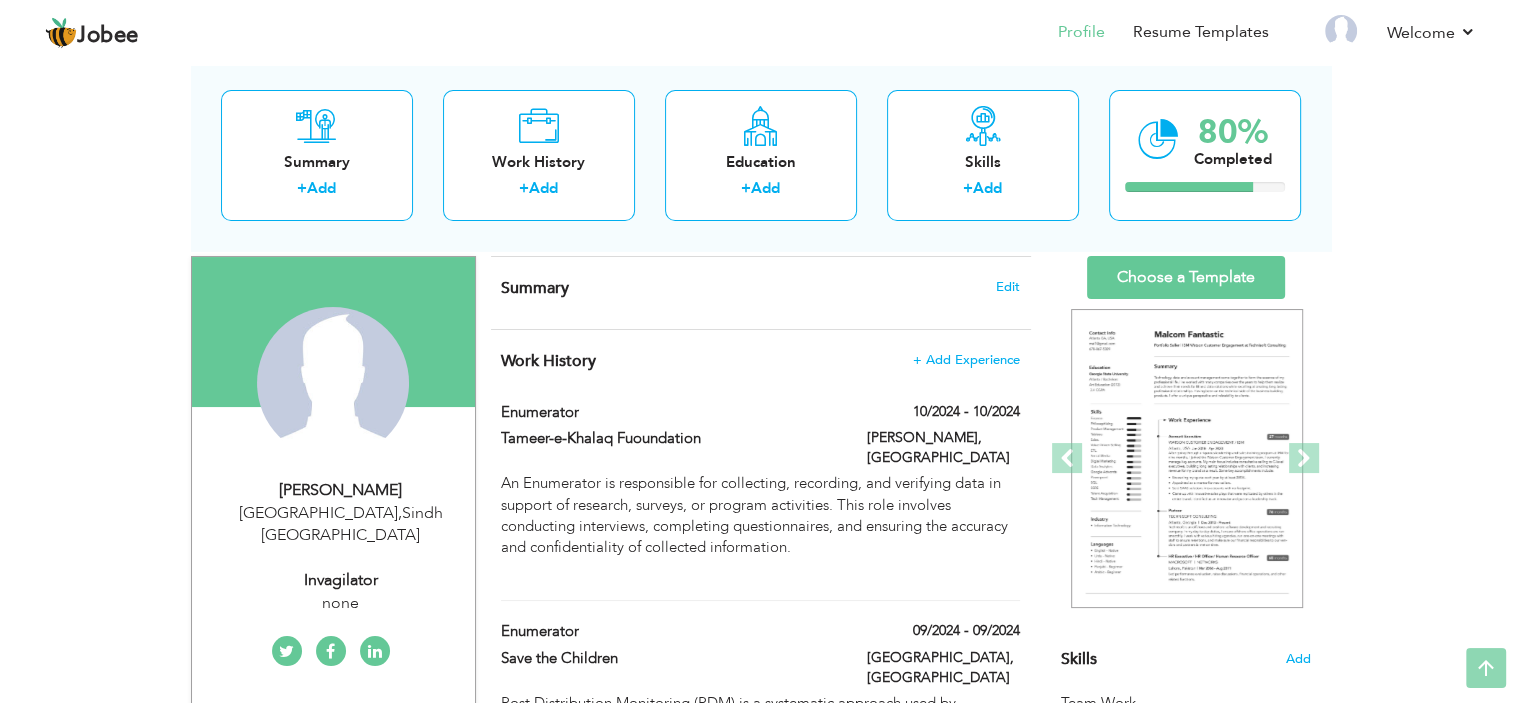 scroll, scrollTop: 0, scrollLeft: 0, axis: both 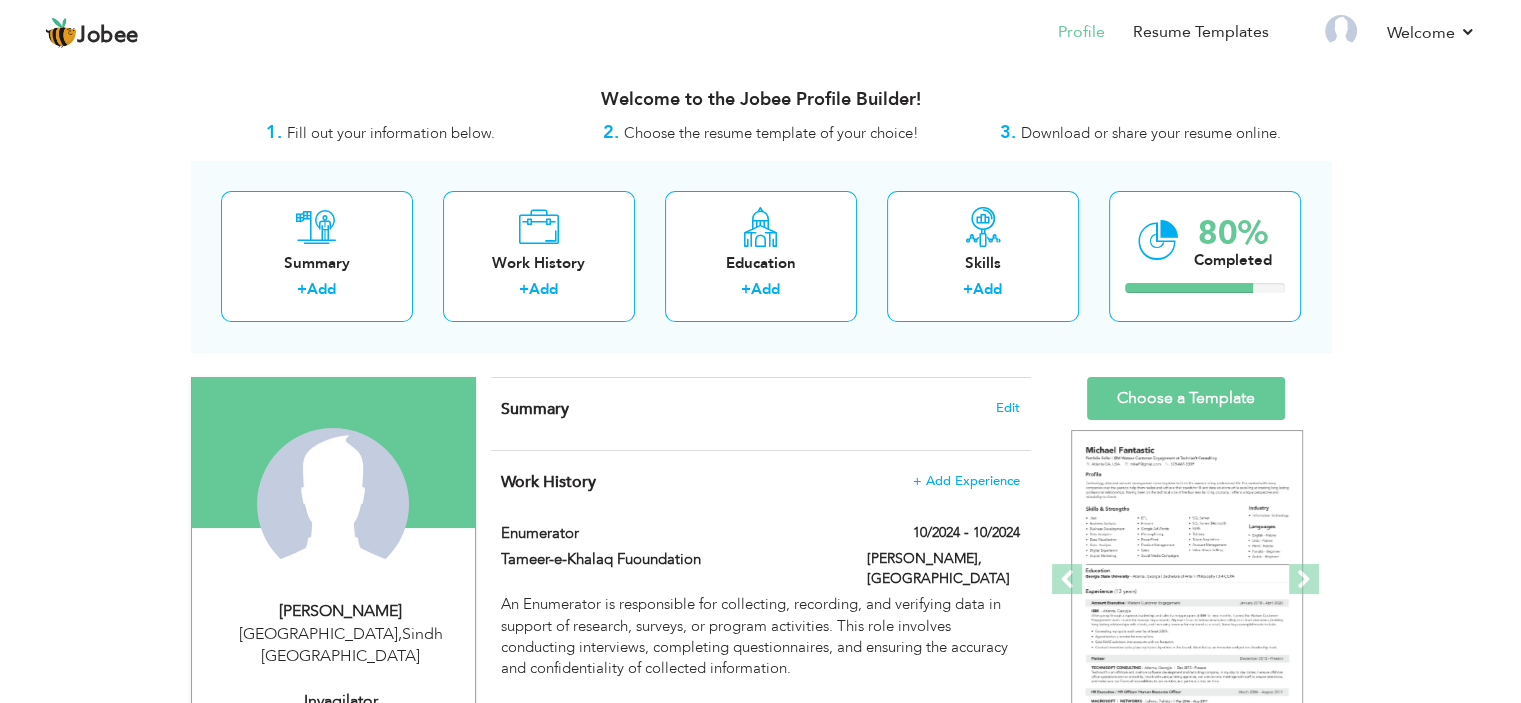 click on "Choose the resume template of your choice!" at bounding box center (771, 133) 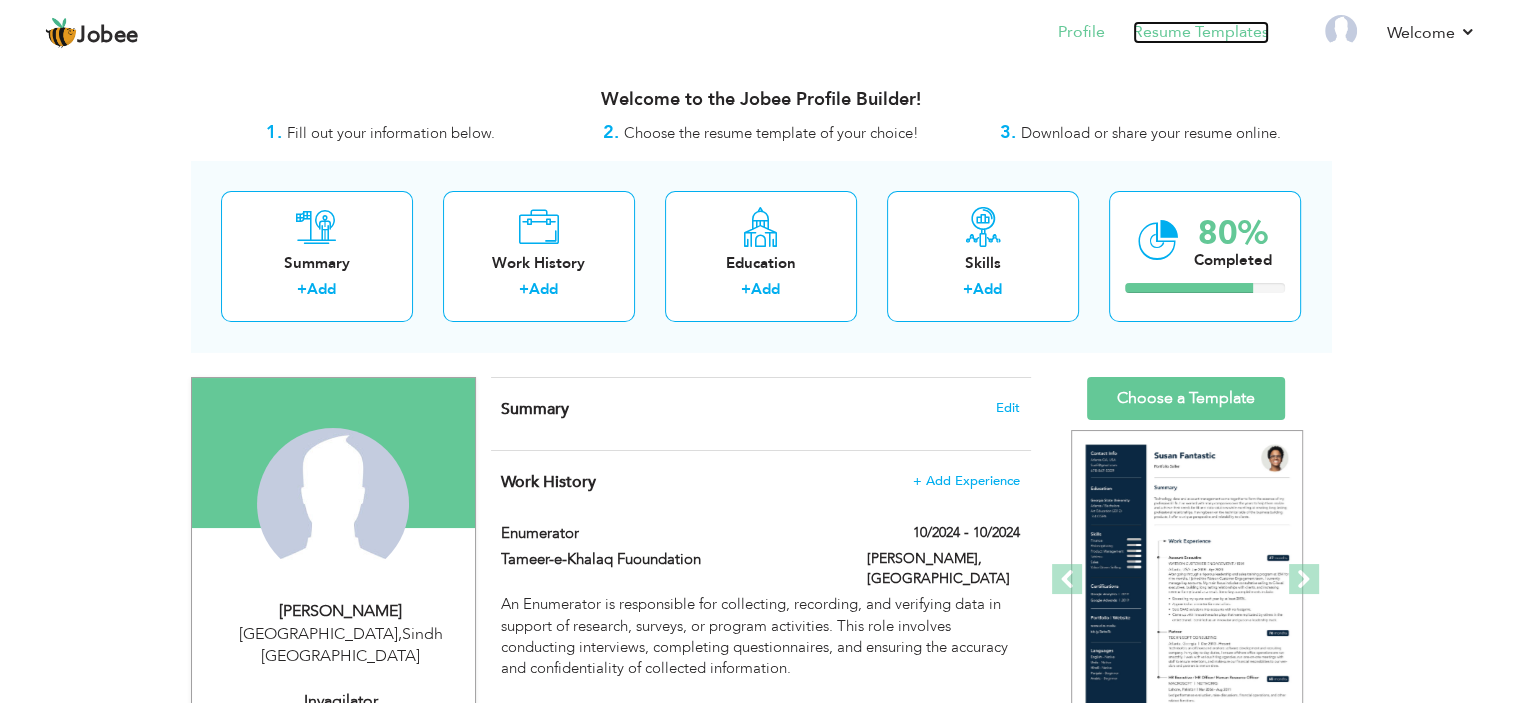 click on "Resume Templates" at bounding box center [1201, 32] 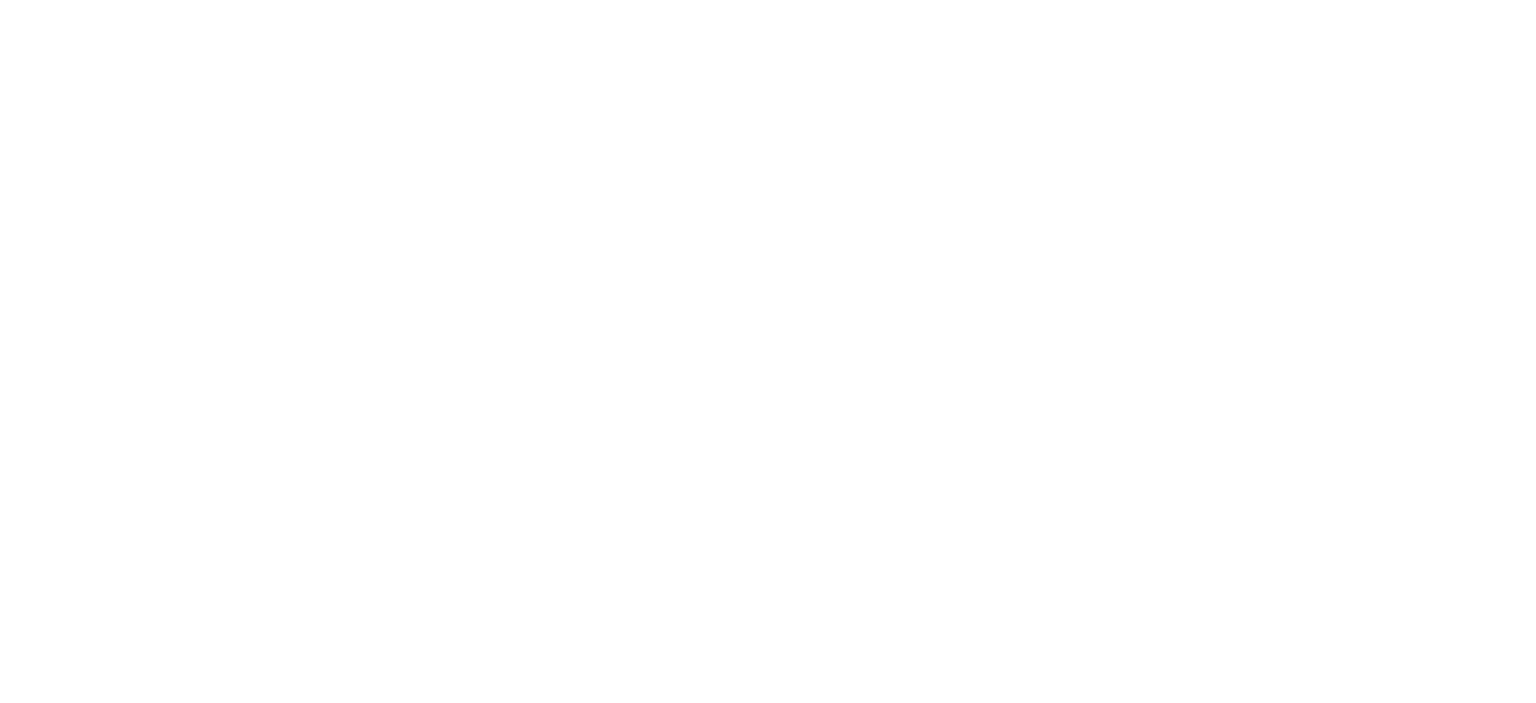 scroll, scrollTop: 0, scrollLeft: 0, axis: both 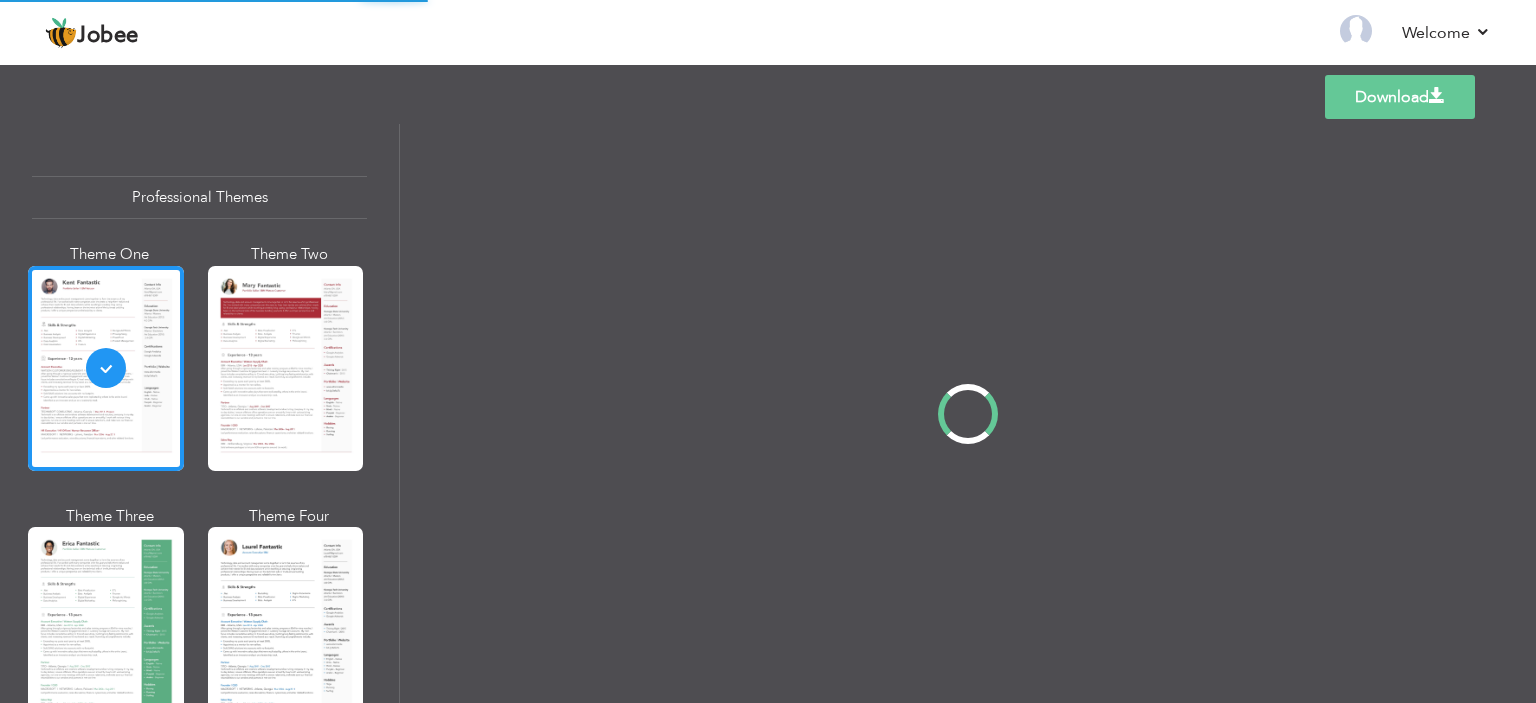 click on "Professional Themes
Theme One
Theme Two
Theme Three
Theme Four" at bounding box center [768, 413] 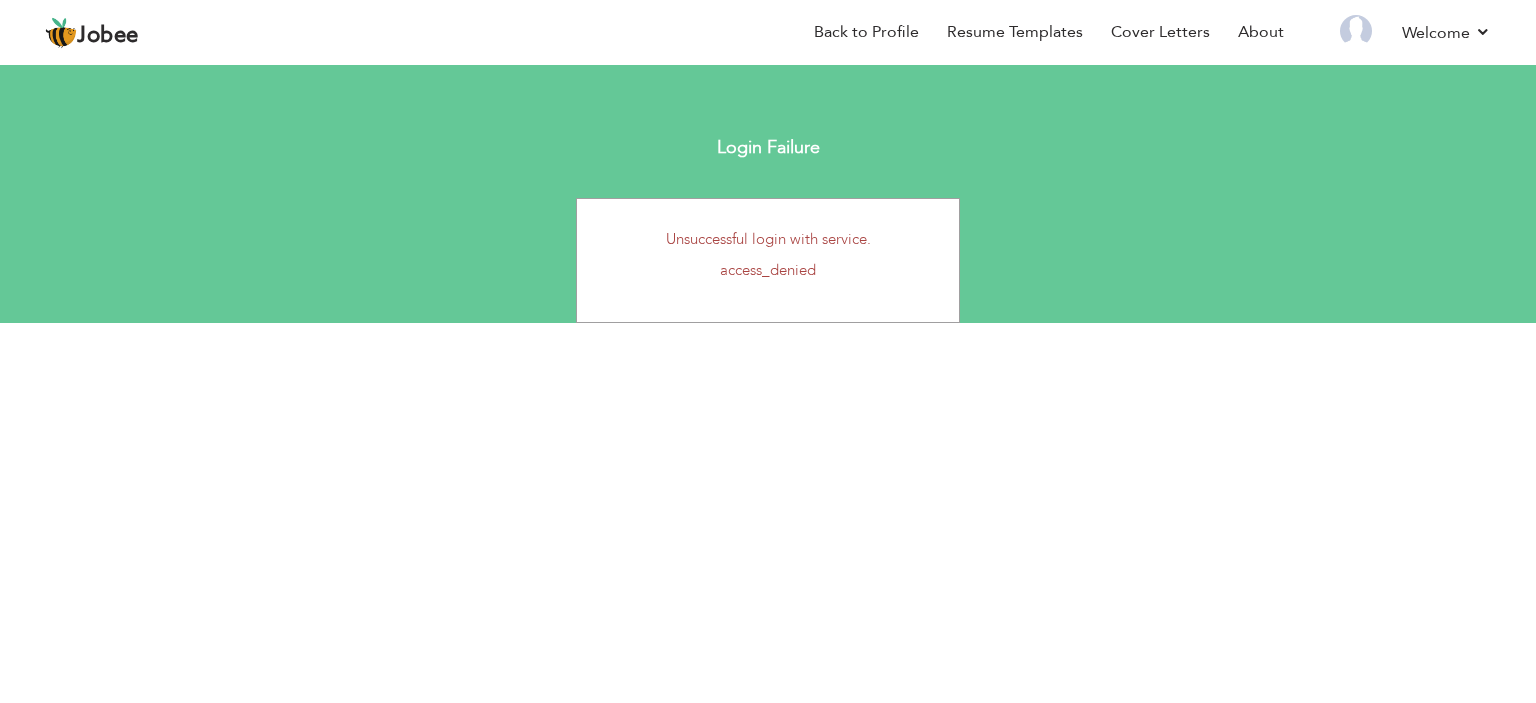 scroll, scrollTop: 0, scrollLeft: 0, axis: both 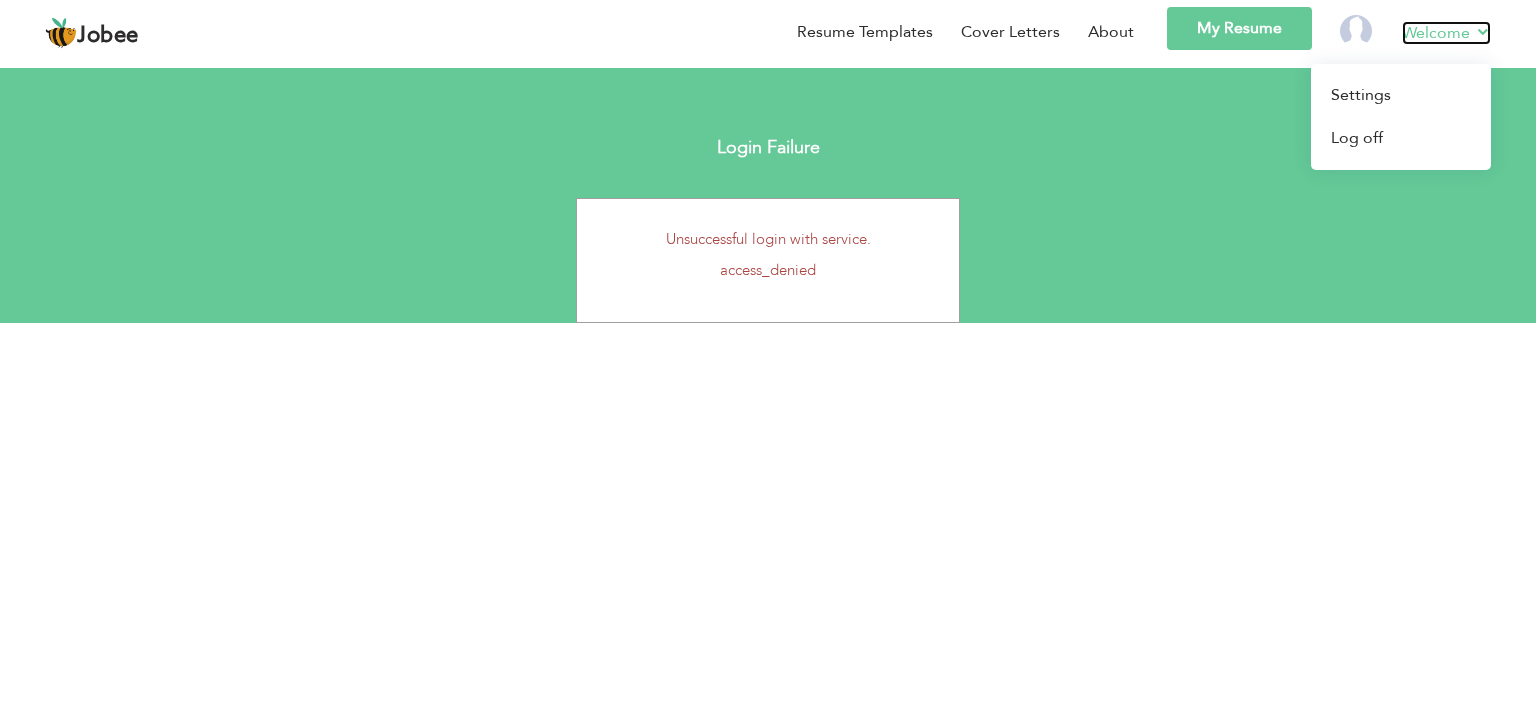 click on "Welcome" at bounding box center (1446, 33) 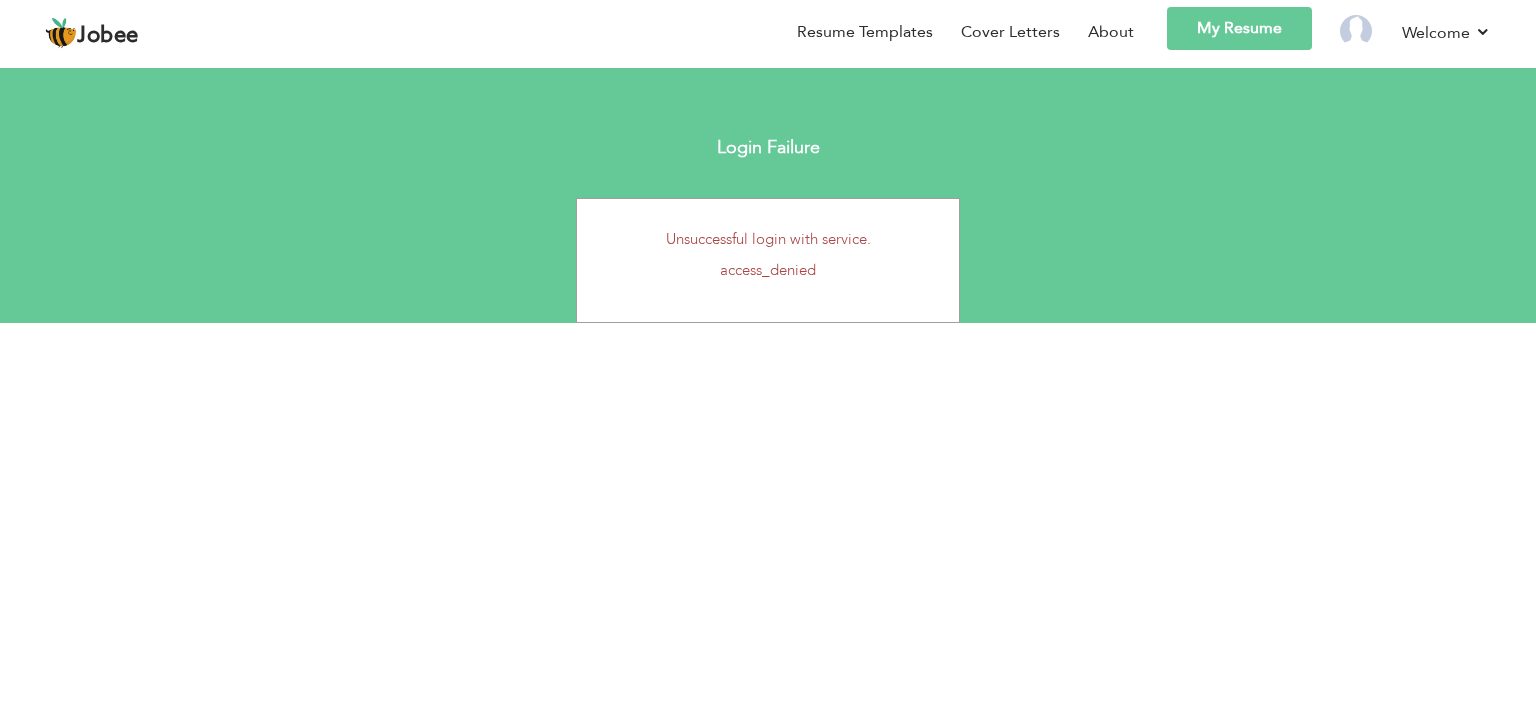 click on "Unsuccessful login with service.
access_denied" at bounding box center (768, 260) 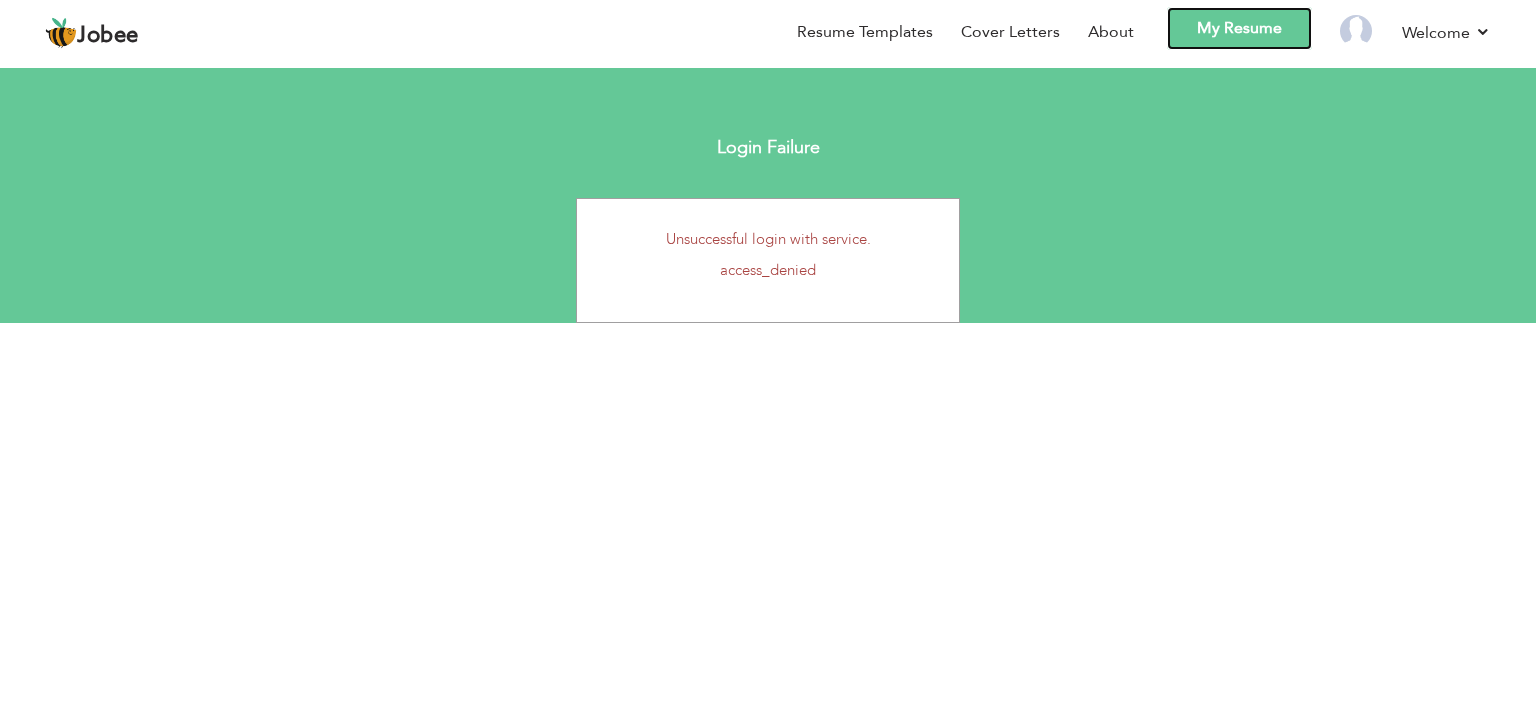 click on "My Resume" at bounding box center (1239, 28) 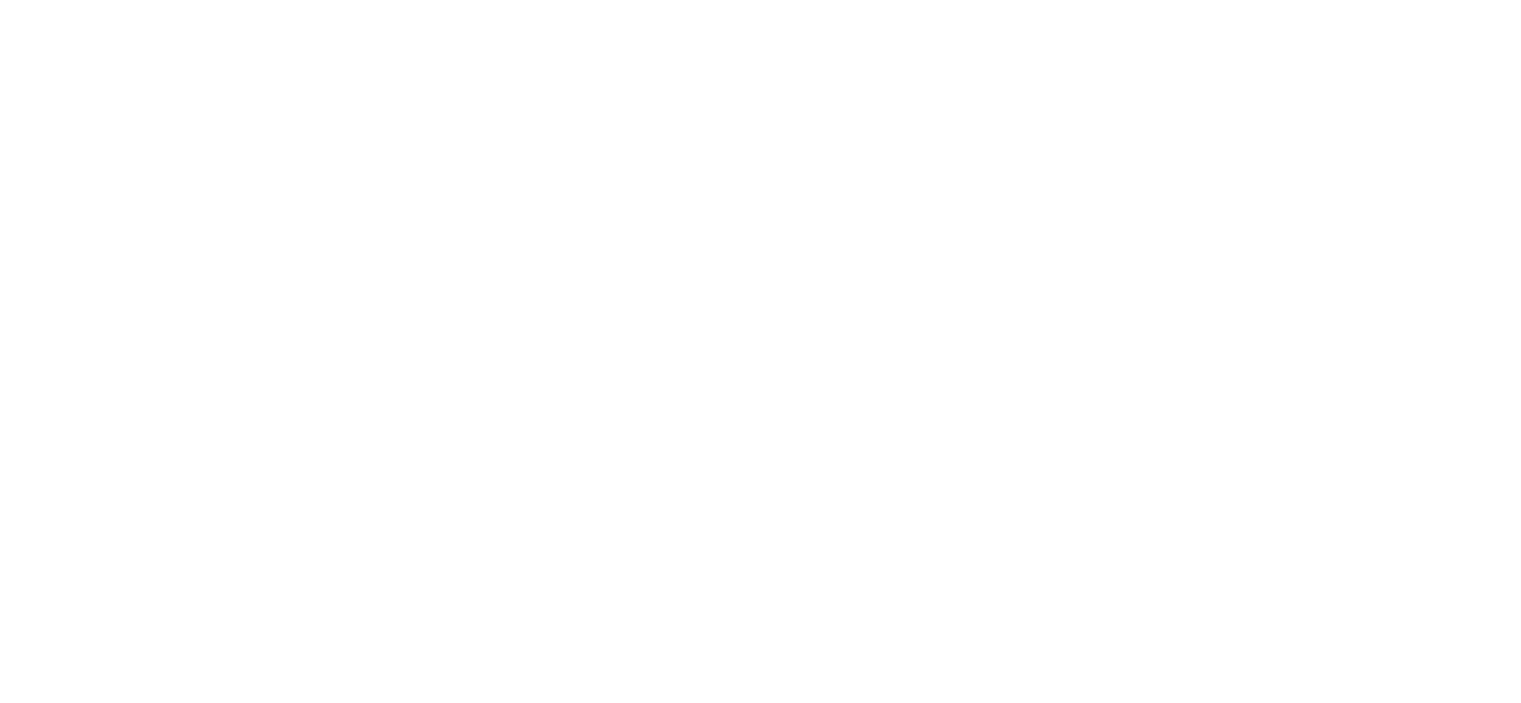 scroll, scrollTop: 0, scrollLeft: 0, axis: both 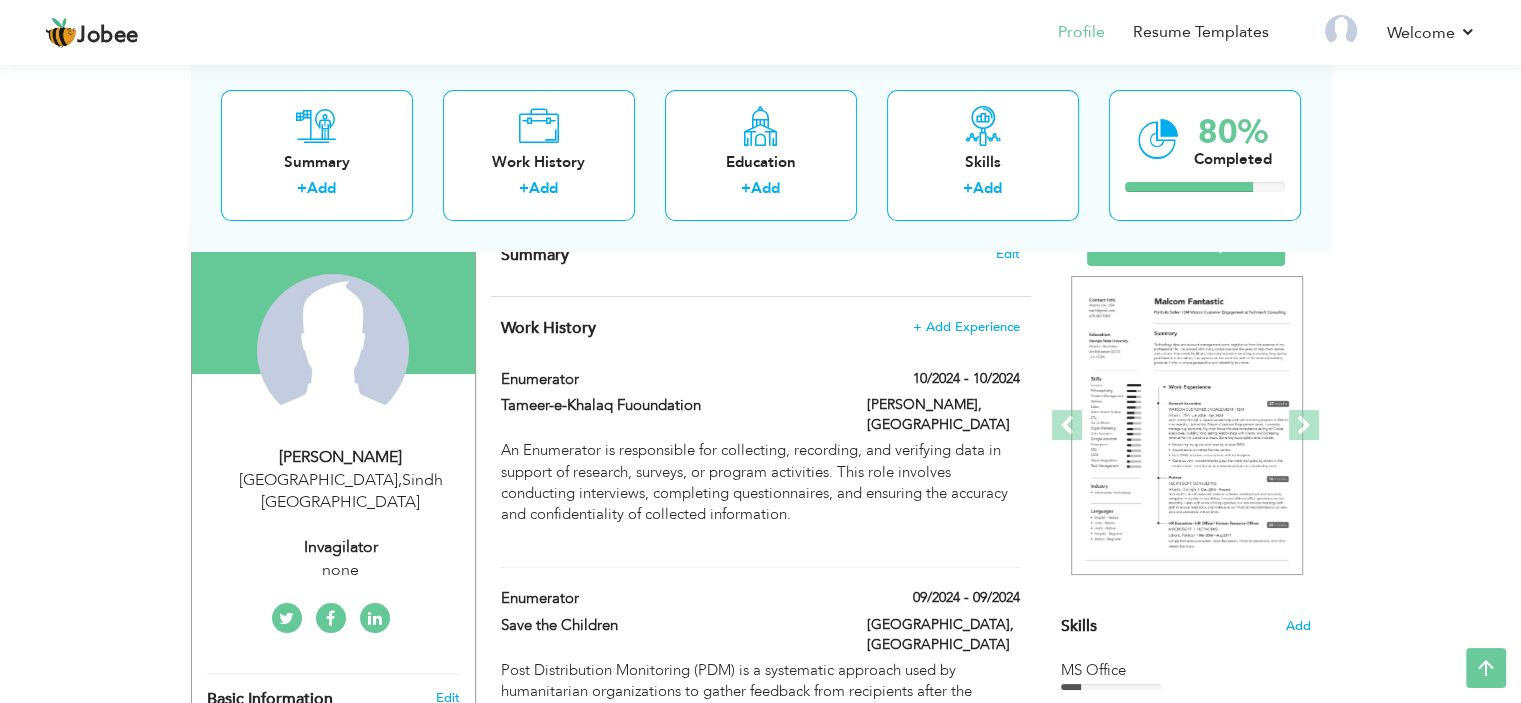 type on "Nazeer" 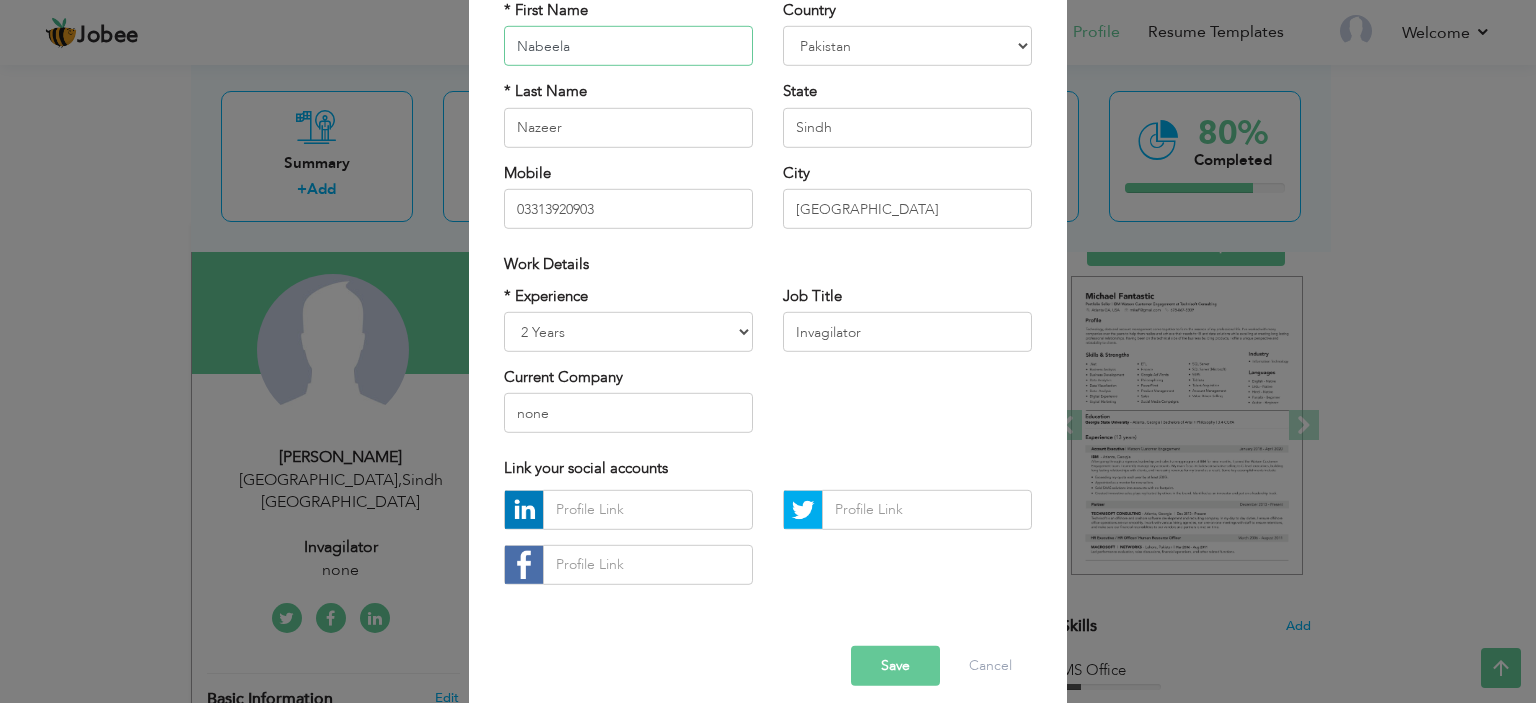 scroll, scrollTop: 205, scrollLeft: 0, axis: vertical 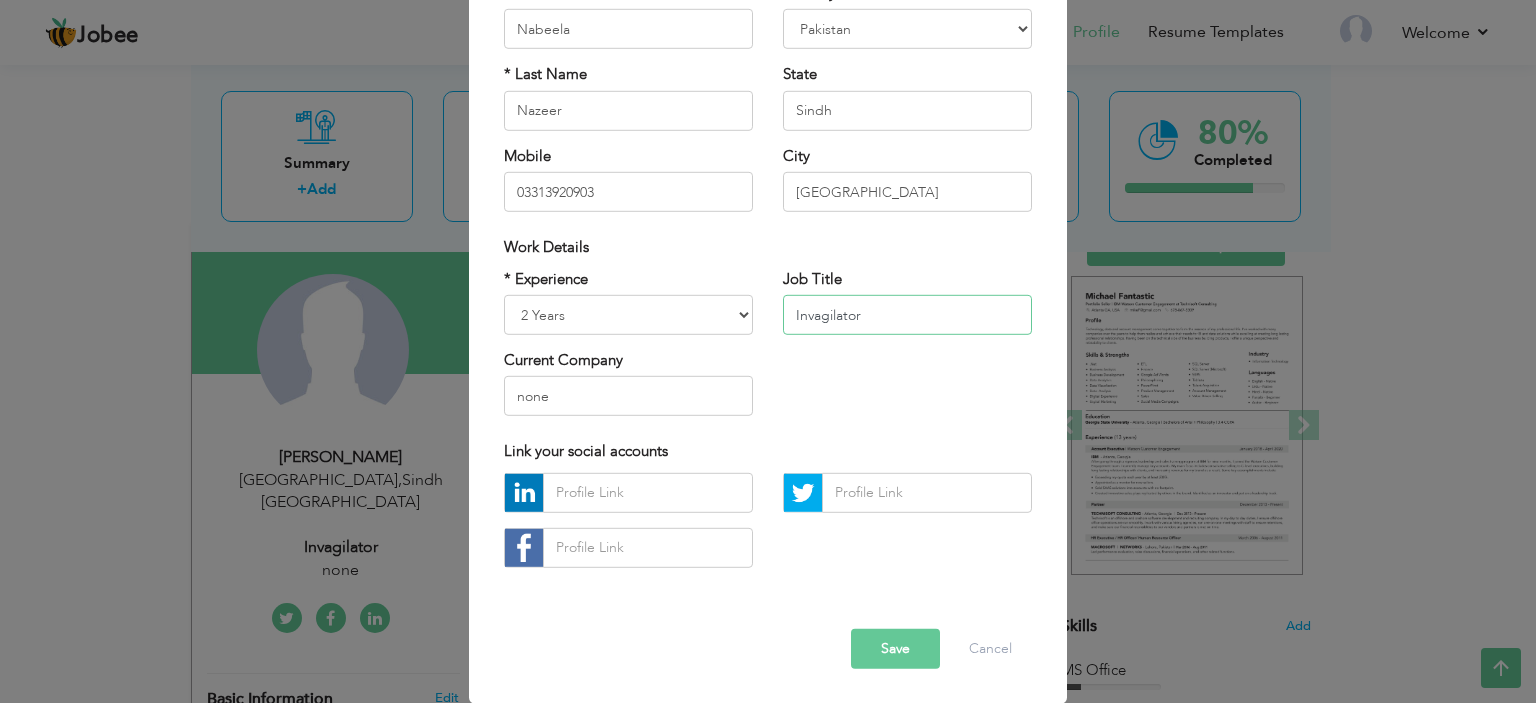 click on "Invagilator" at bounding box center (907, 315) 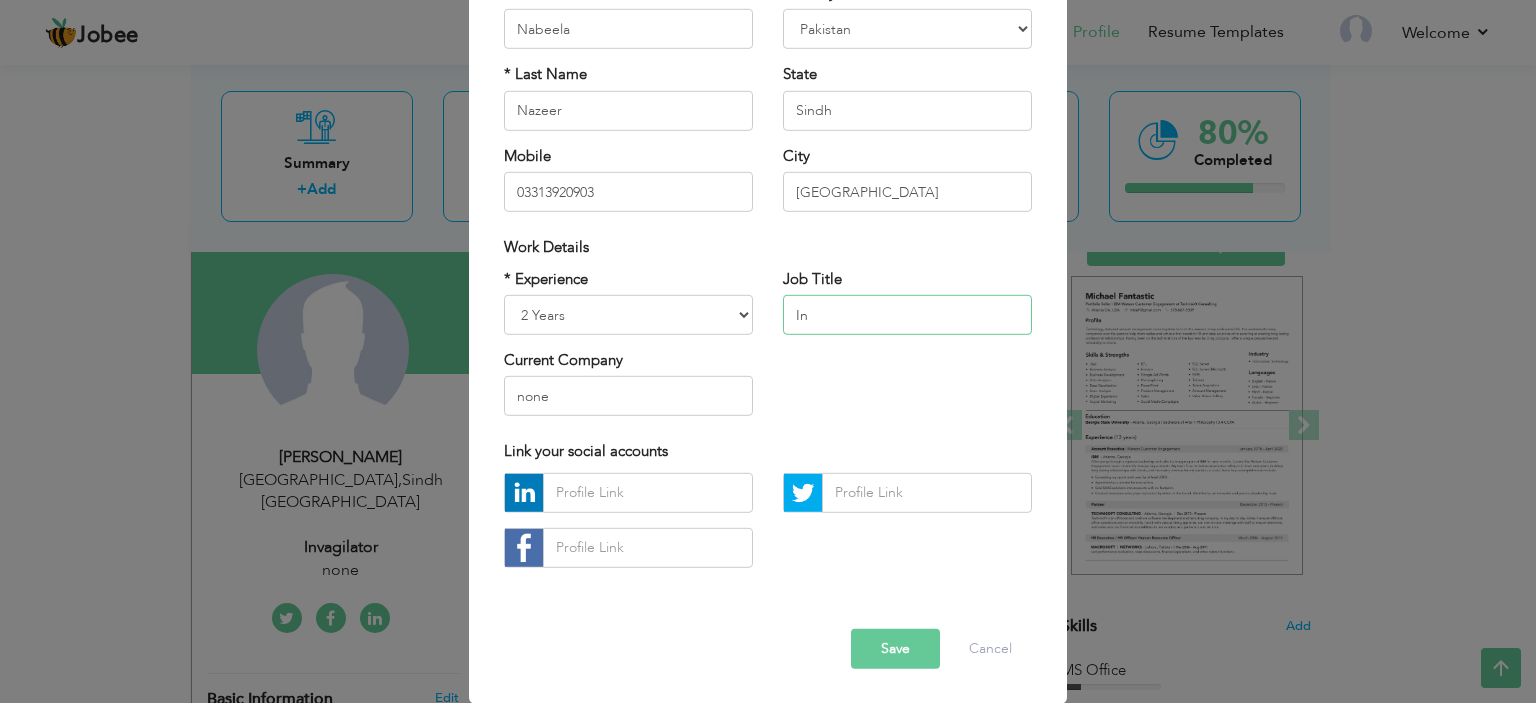type on "I" 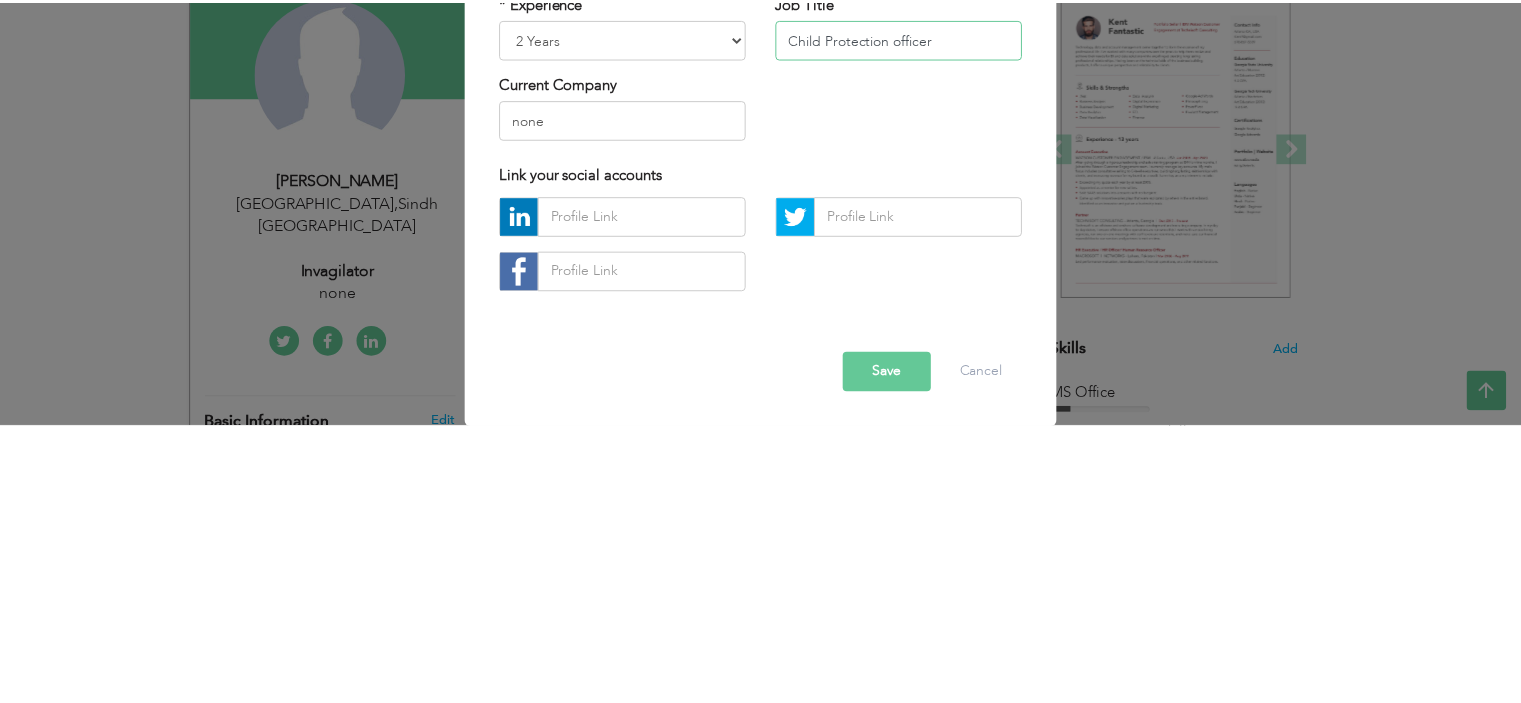 scroll, scrollTop: 154, scrollLeft: 0, axis: vertical 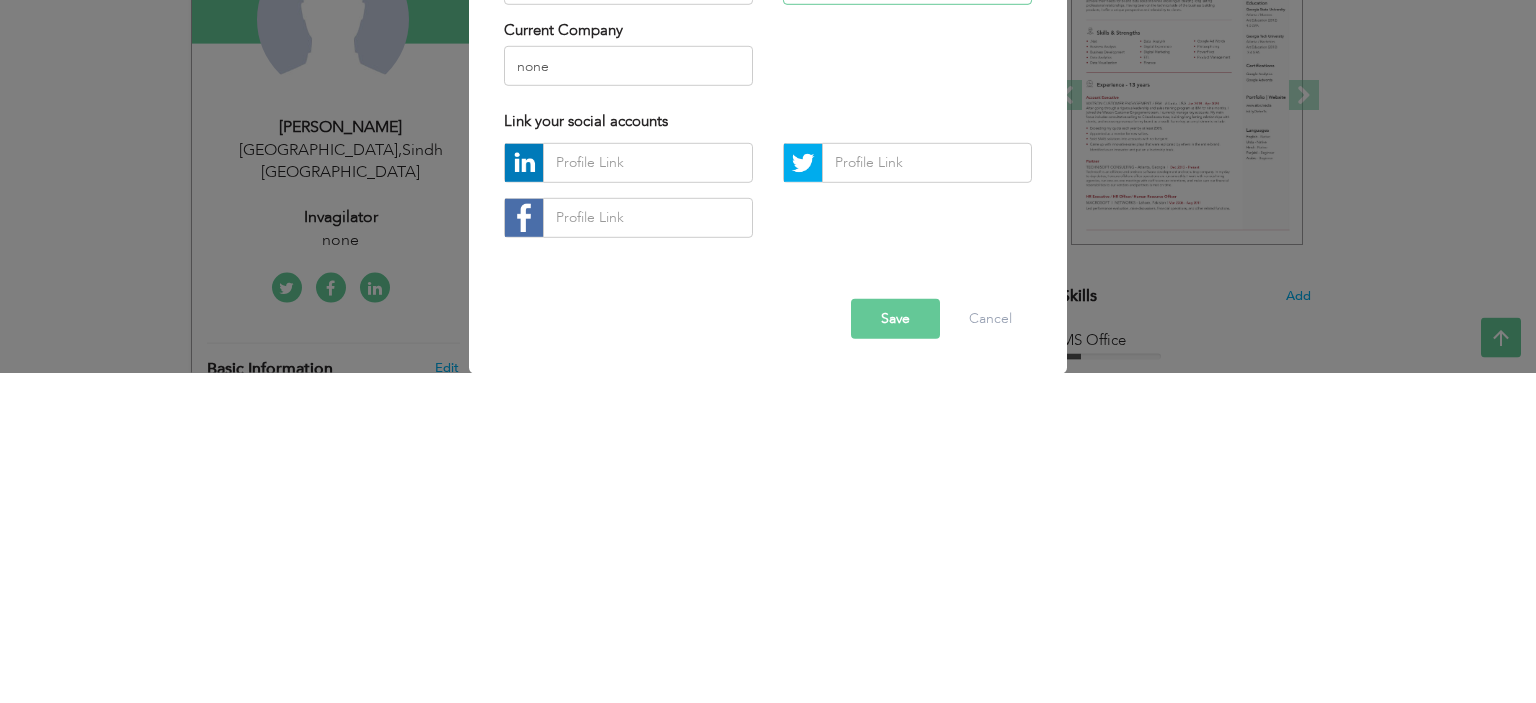 type on "Child Protection officer" 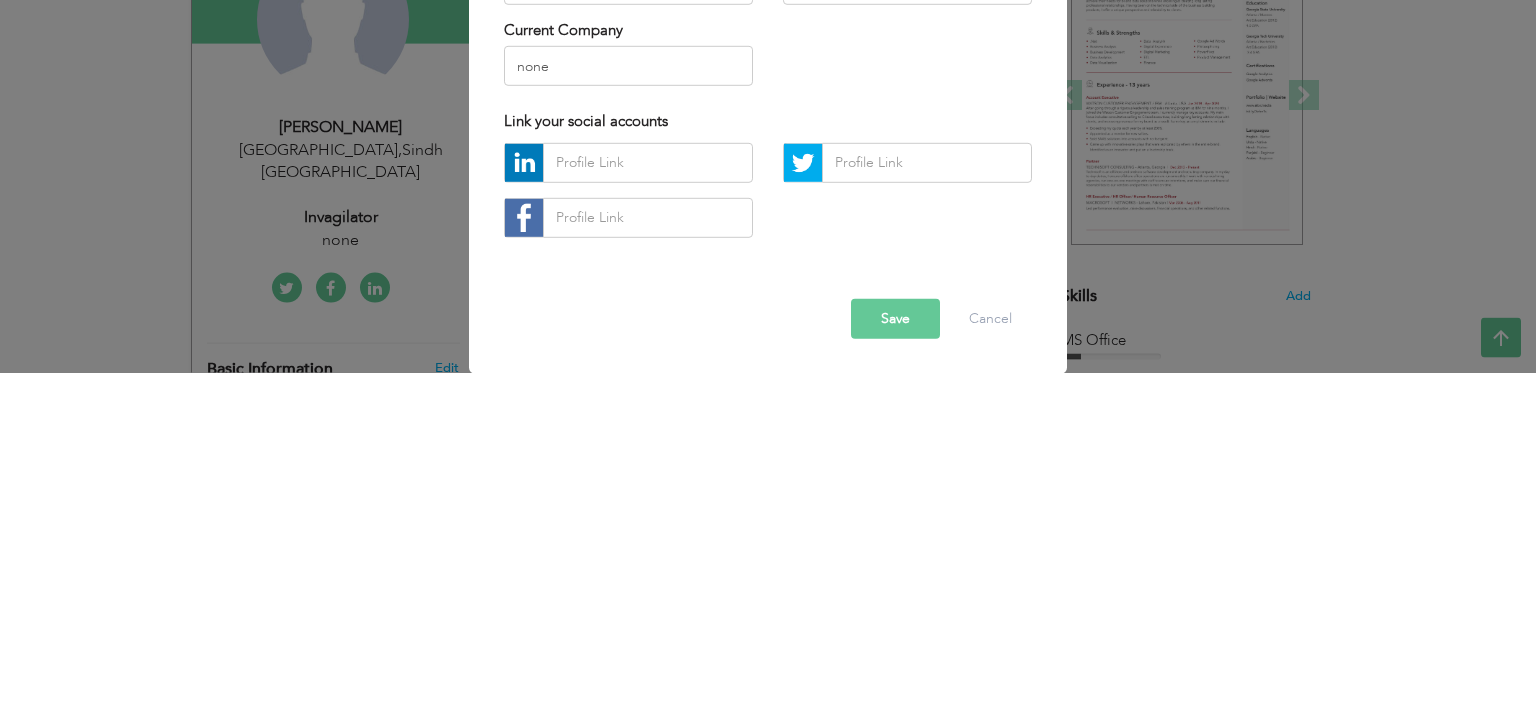 click on "Save" at bounding box center (895, 649) 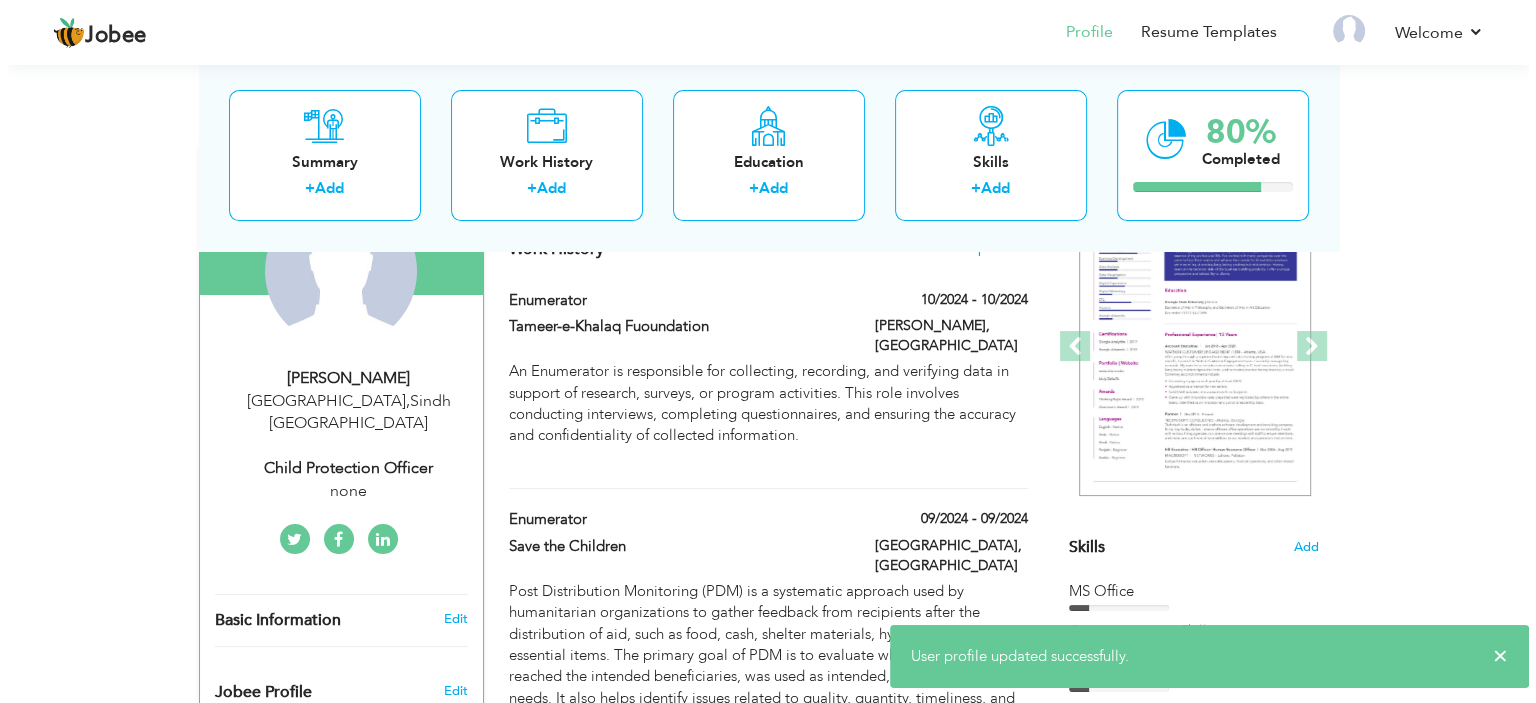scroll, scrollTop: 236, scrollLeft: 0, axis: vertical 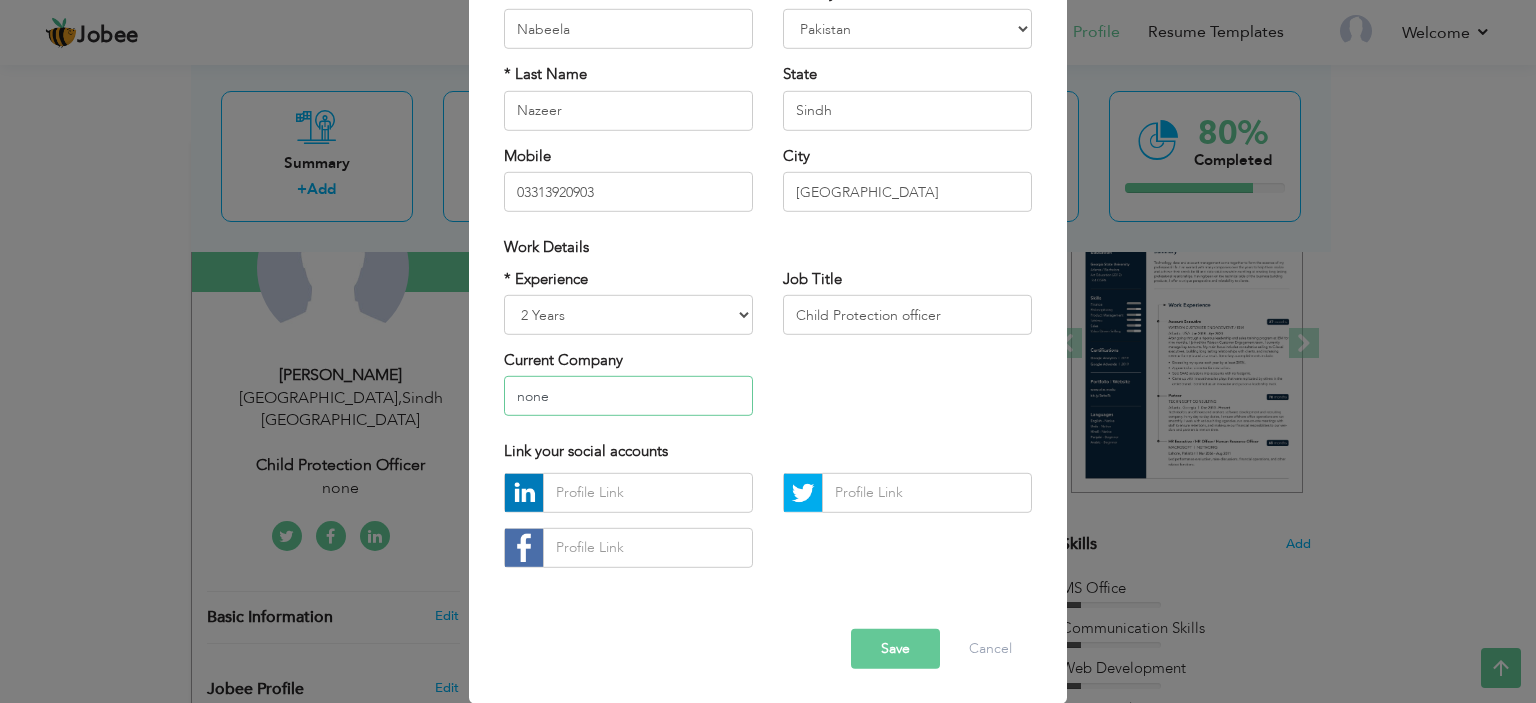 click on "none" at bounding box center (628, 396) 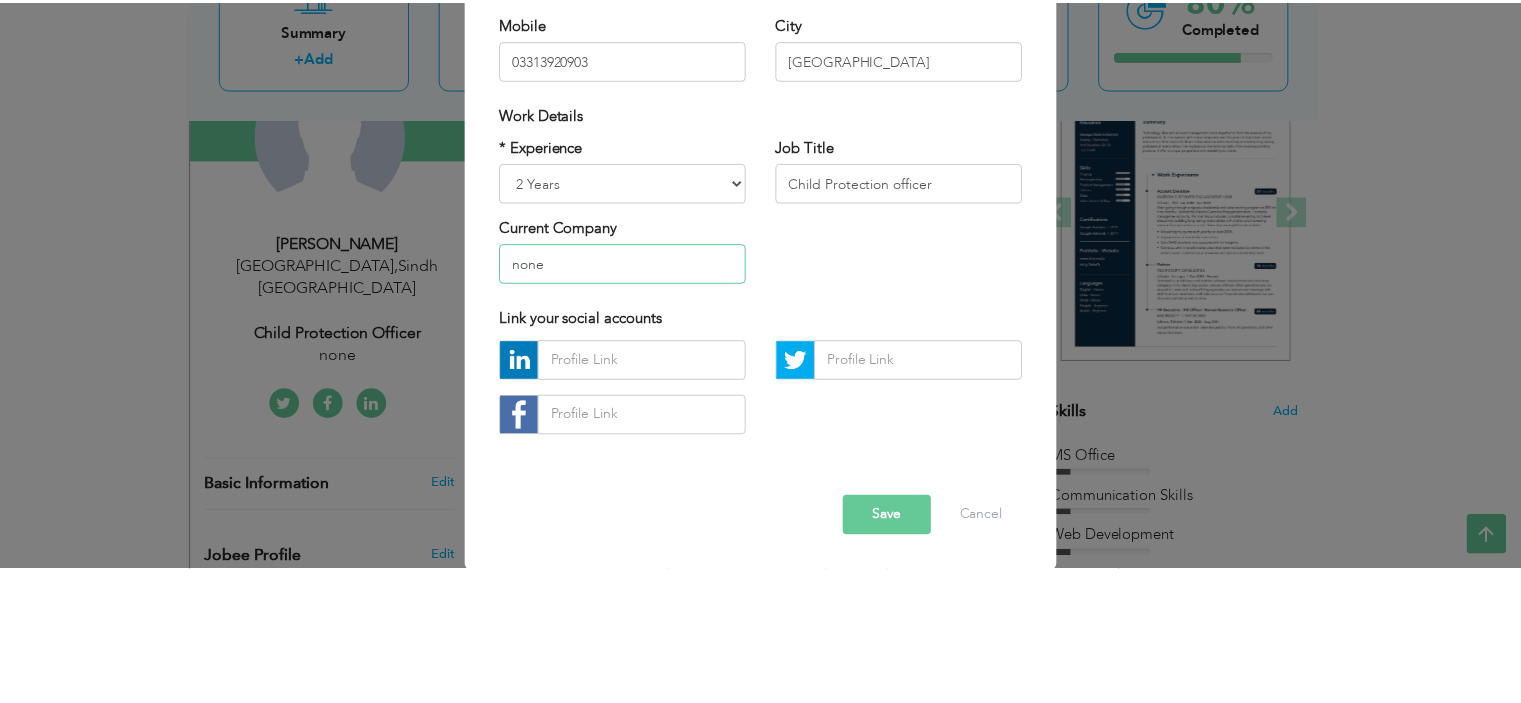 scroll, scrollTop: 236, scrollLeft: 0, axis: vertical 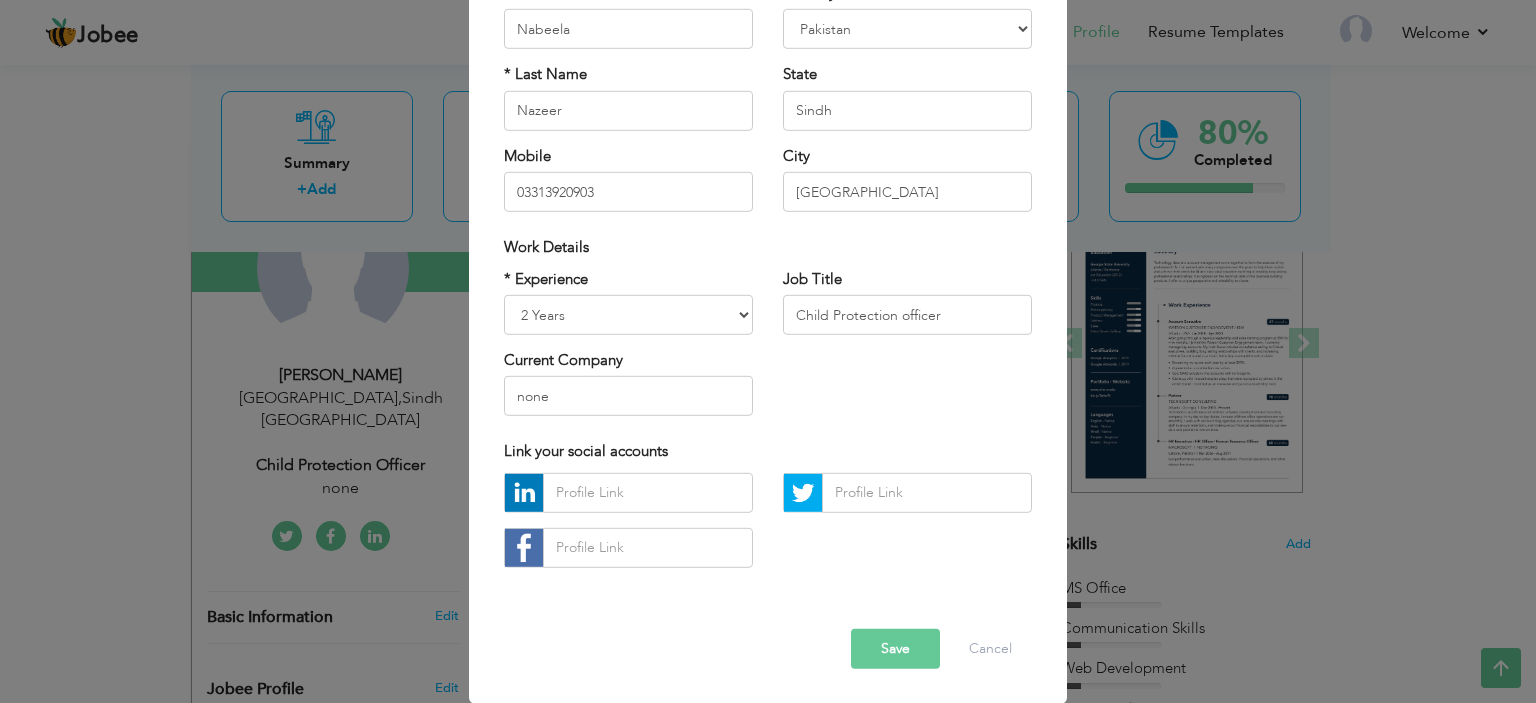 click on "×
Profile
Contact Information
* First Name
Nabeela
* Last Name
Nazeer" at bounding box center [768, 351] 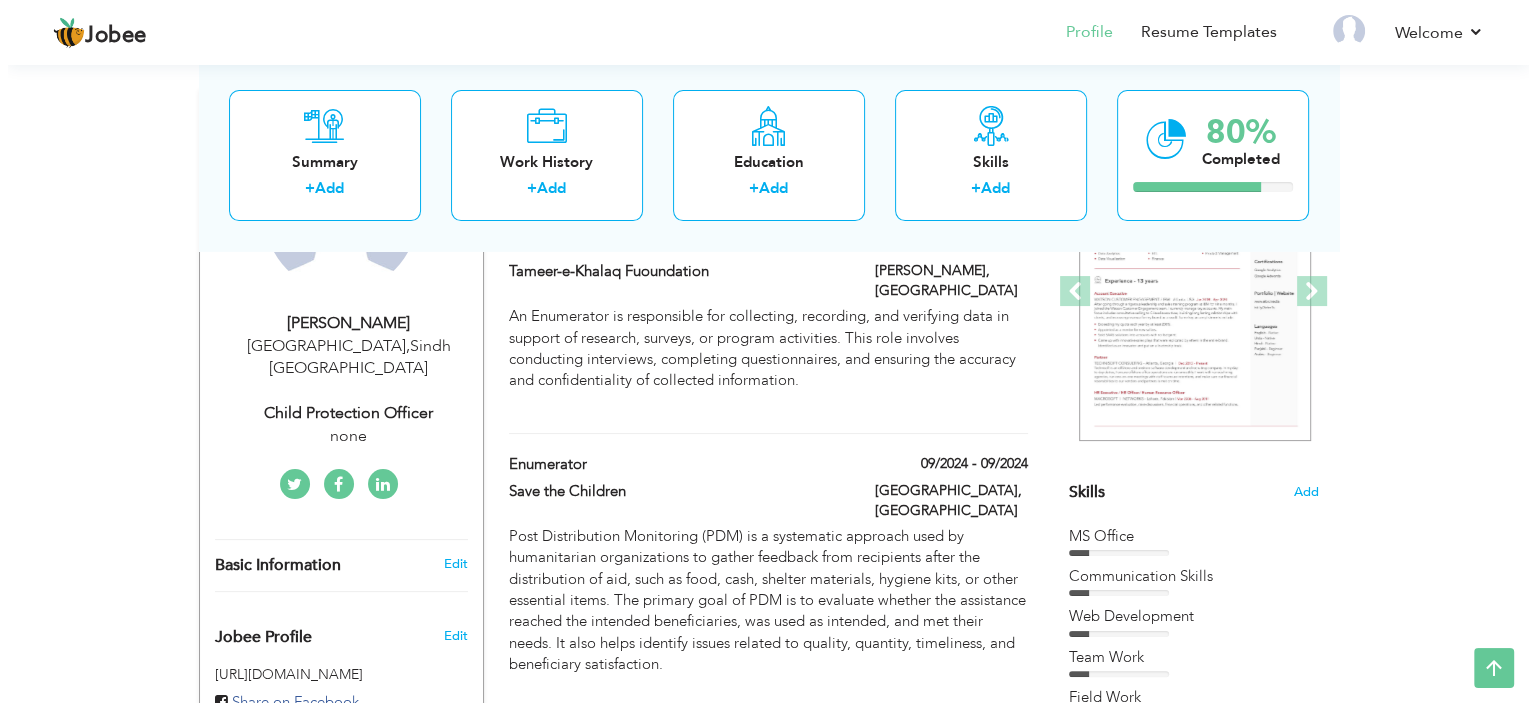 scroll, scrollTop: 310, scrollLeft: 0, axis: vertical 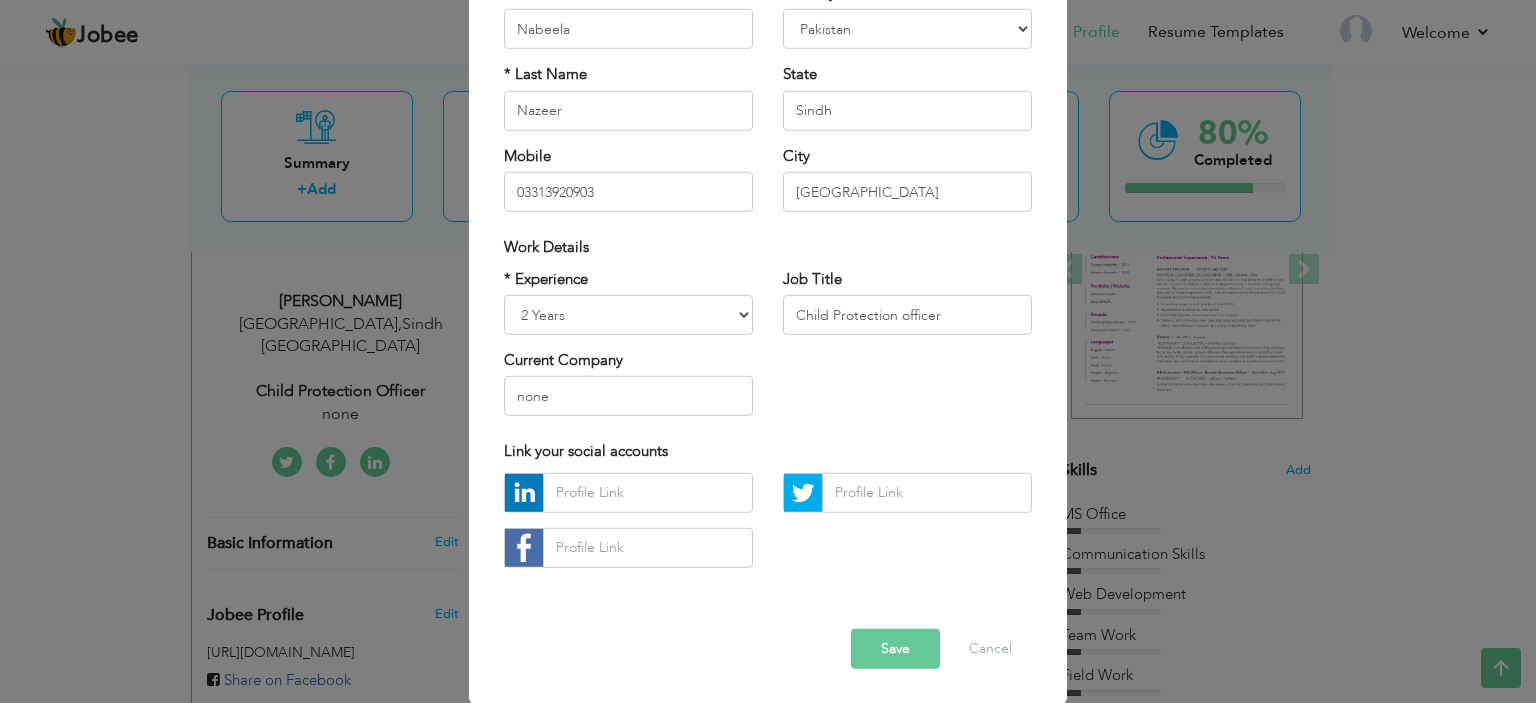 click on "Save" at bounding box center (895, 649) 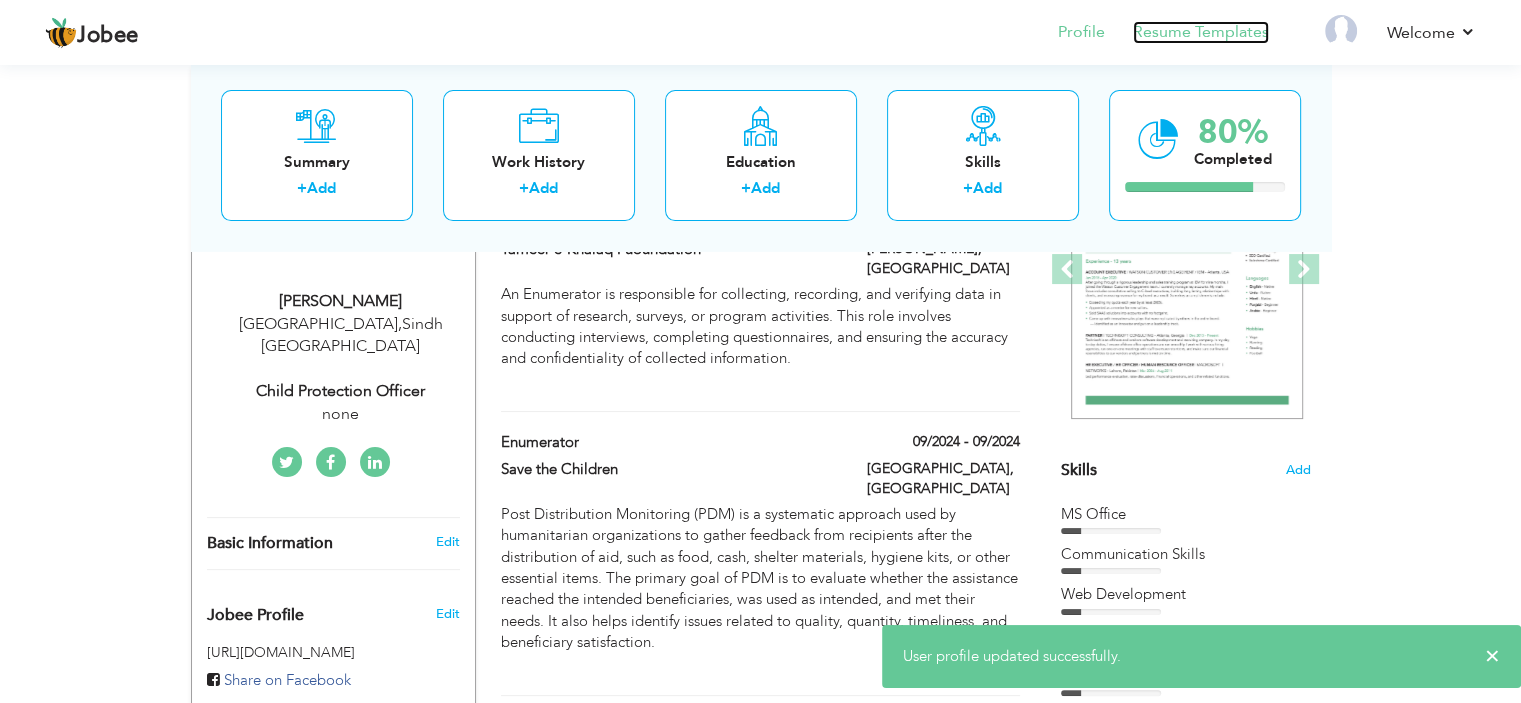 click on "Resume Templates" at bounding box center (1201, 32) 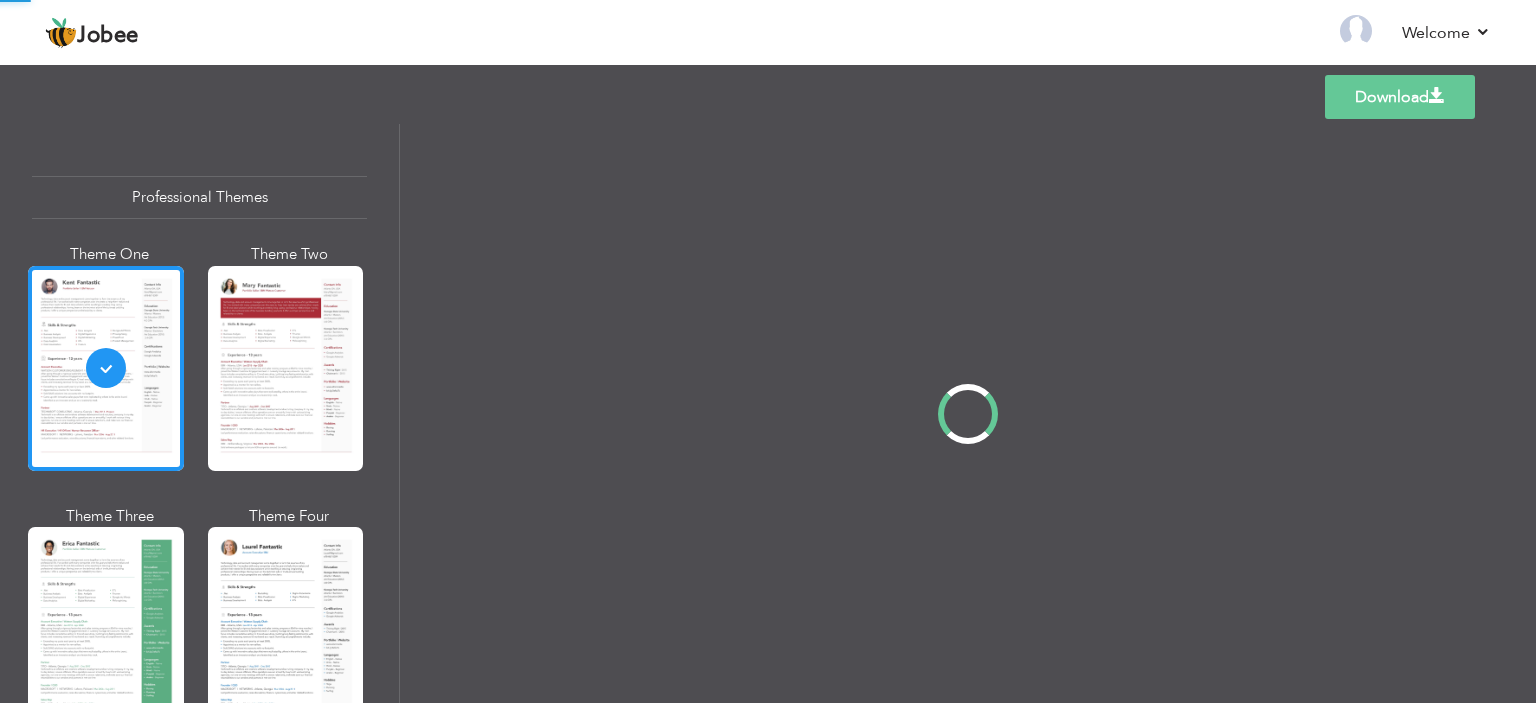 scroll, scrollTop: 0, scrollLeft: 0, axis: both 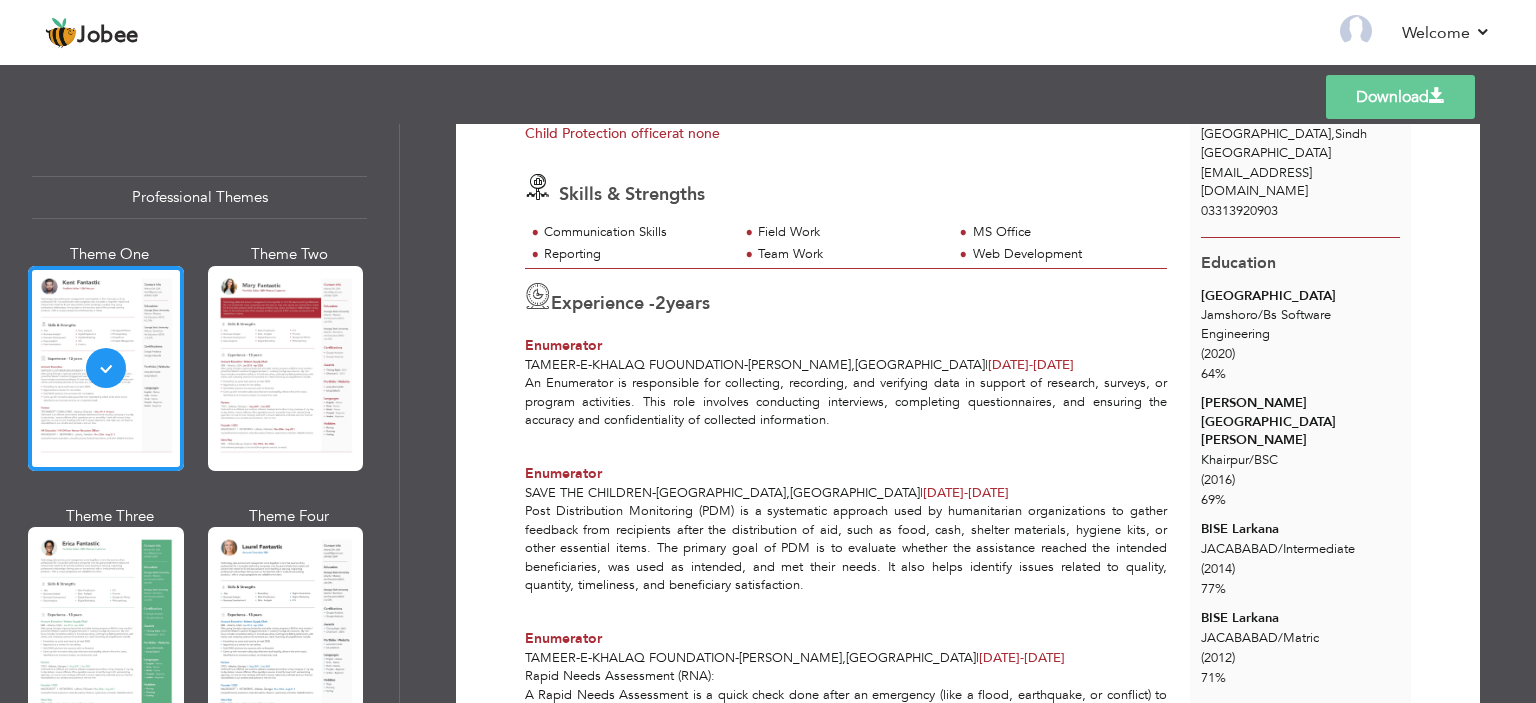 click on "Professional Themes
Theme One
Theme Two
Theme Three
Theme Four" at bounding box center [768, 413] 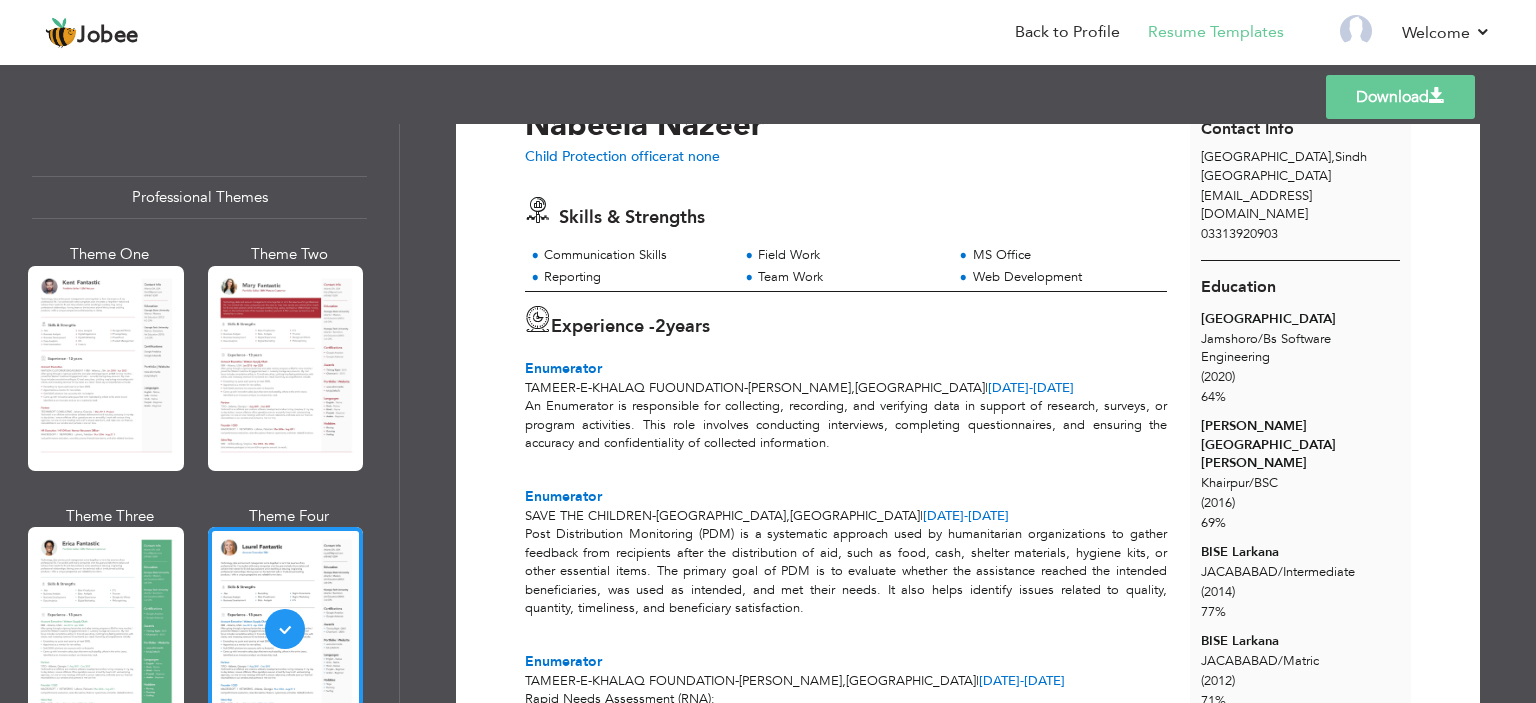 scroll, scrollTop: 104, scrollLeft: 0, axis: vertical 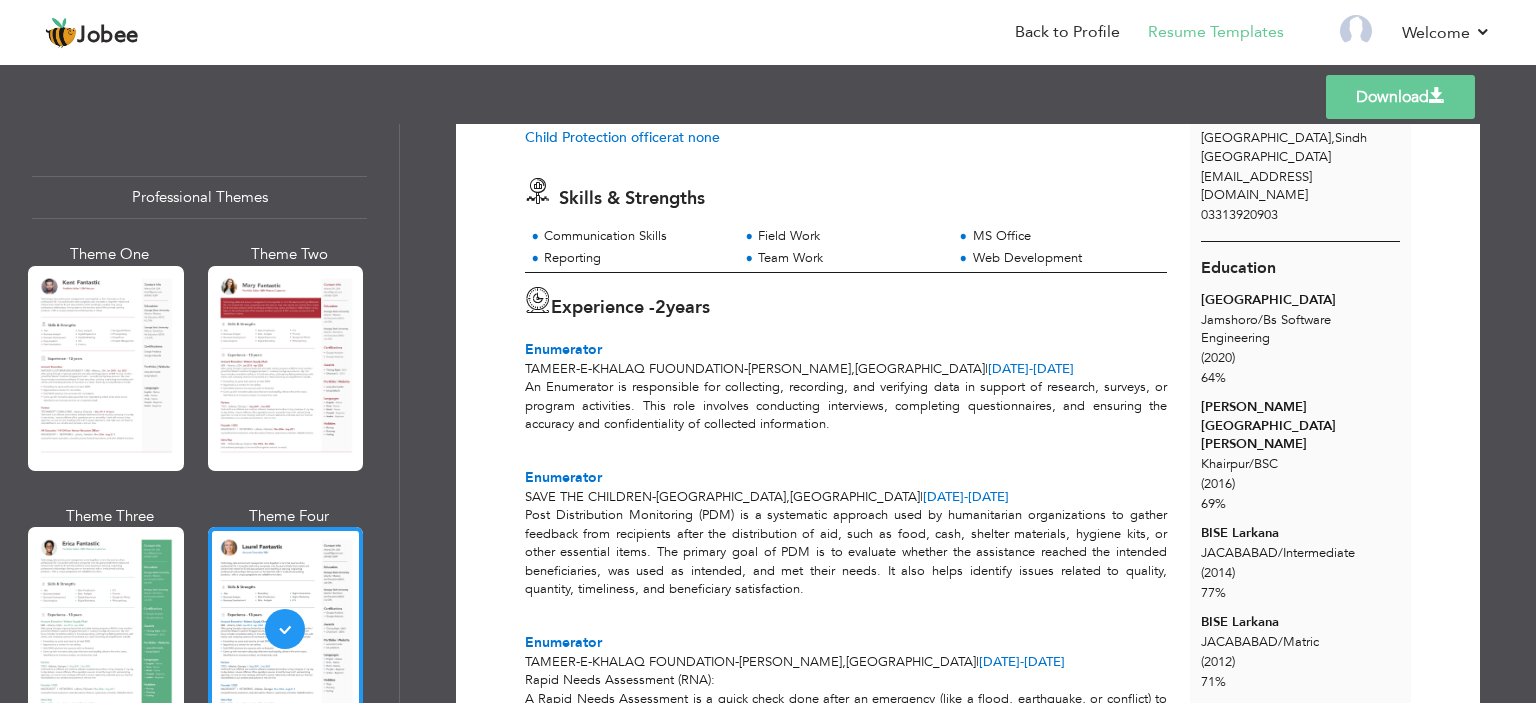 click on "Professional Themes
Theme One
Theme Two
Theme Three
Theme Four" at bounding box center (768, 413) 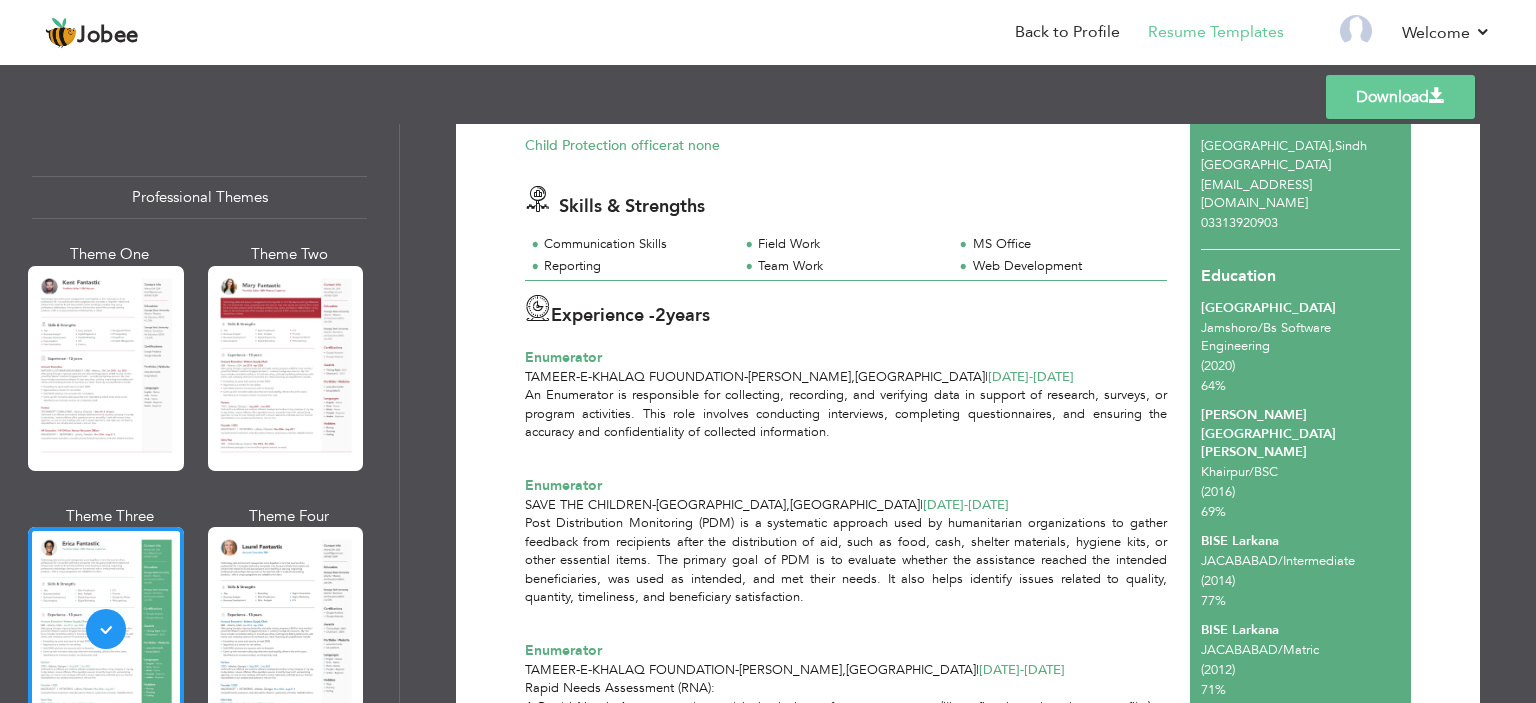 scroll, scrollTop: 0, scrollLeft: 0, axis: both 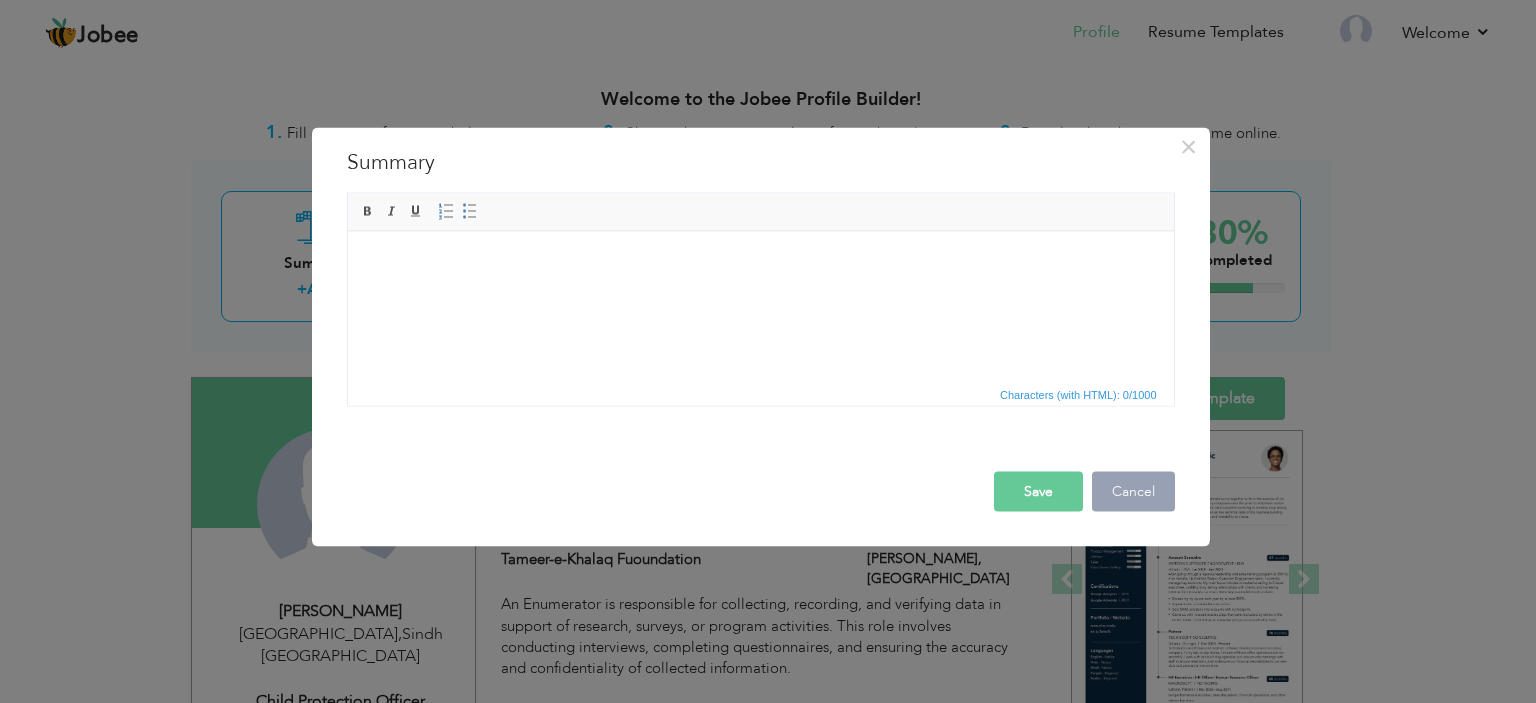 click on "Cancel" at bounding box center (1133, 491) 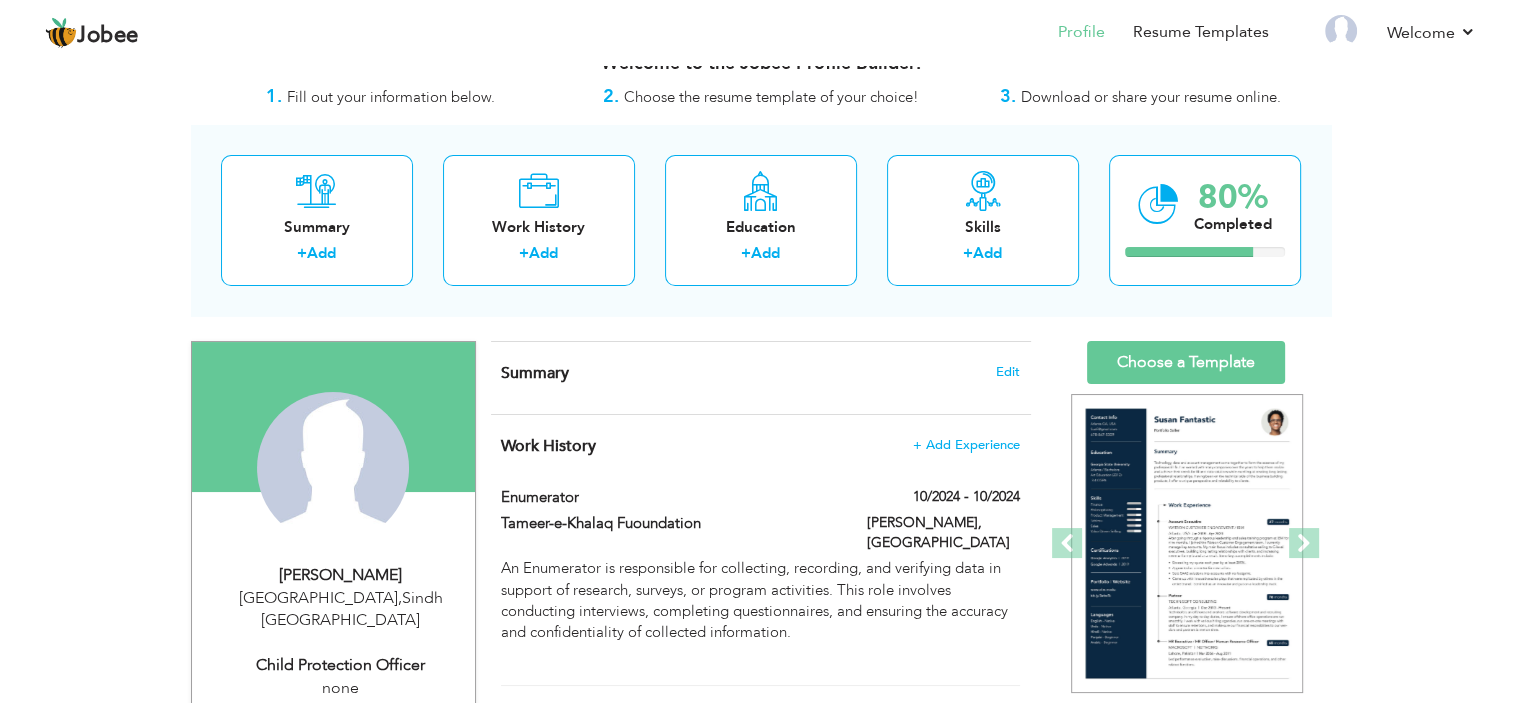 scroll, scrollTop: 0, scrollLeft: 0, axis: both 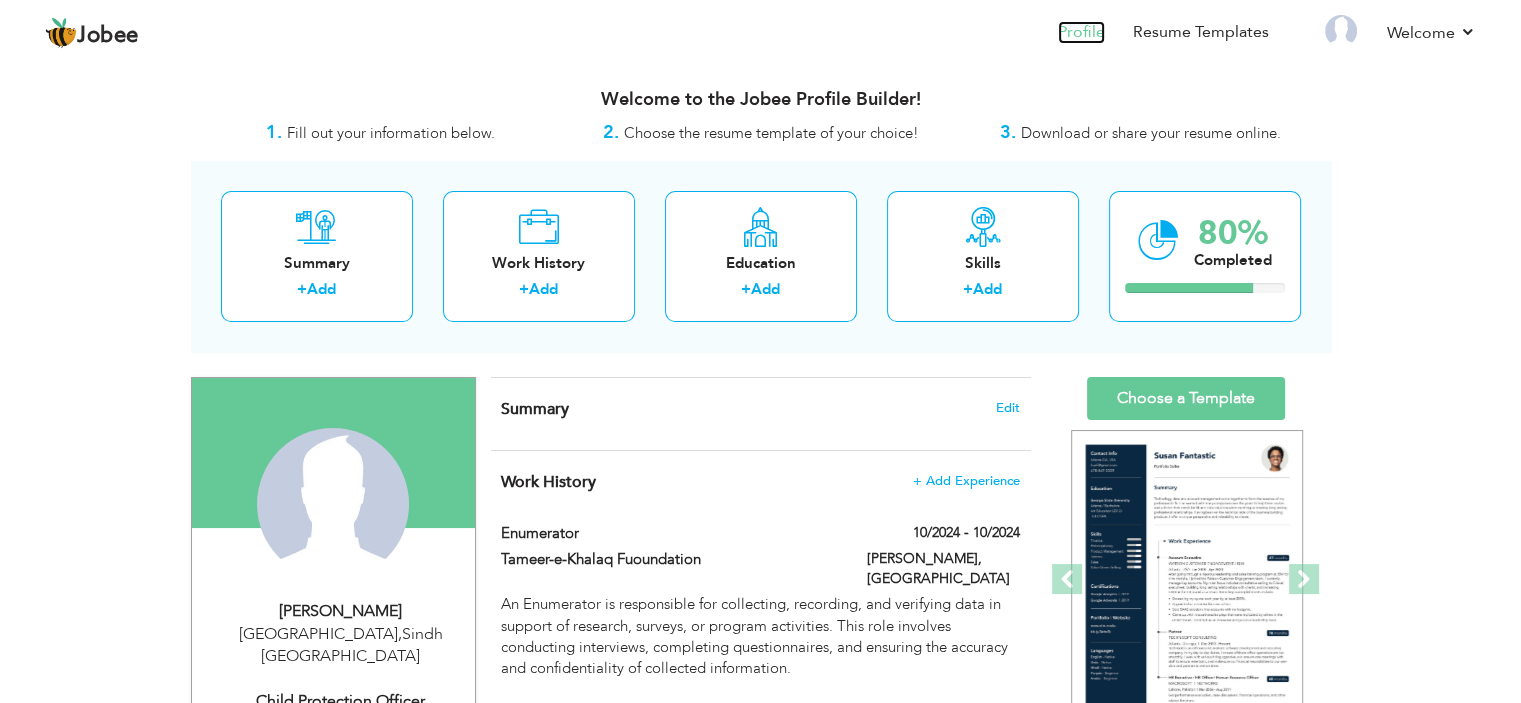 click on "Profile" at bounding box center (1081, 32) 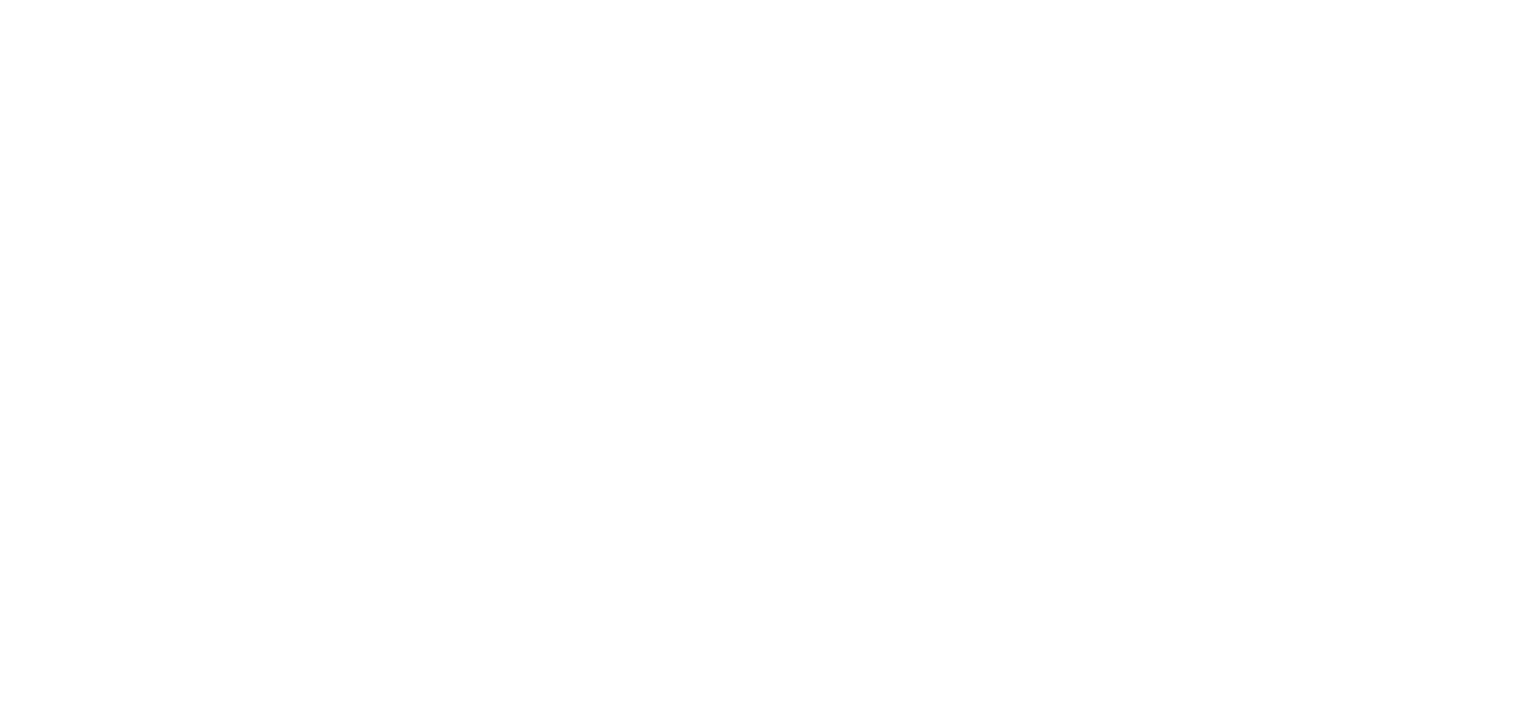 scroll, scrollTop: 0, scrollLeft: 0, axis: both 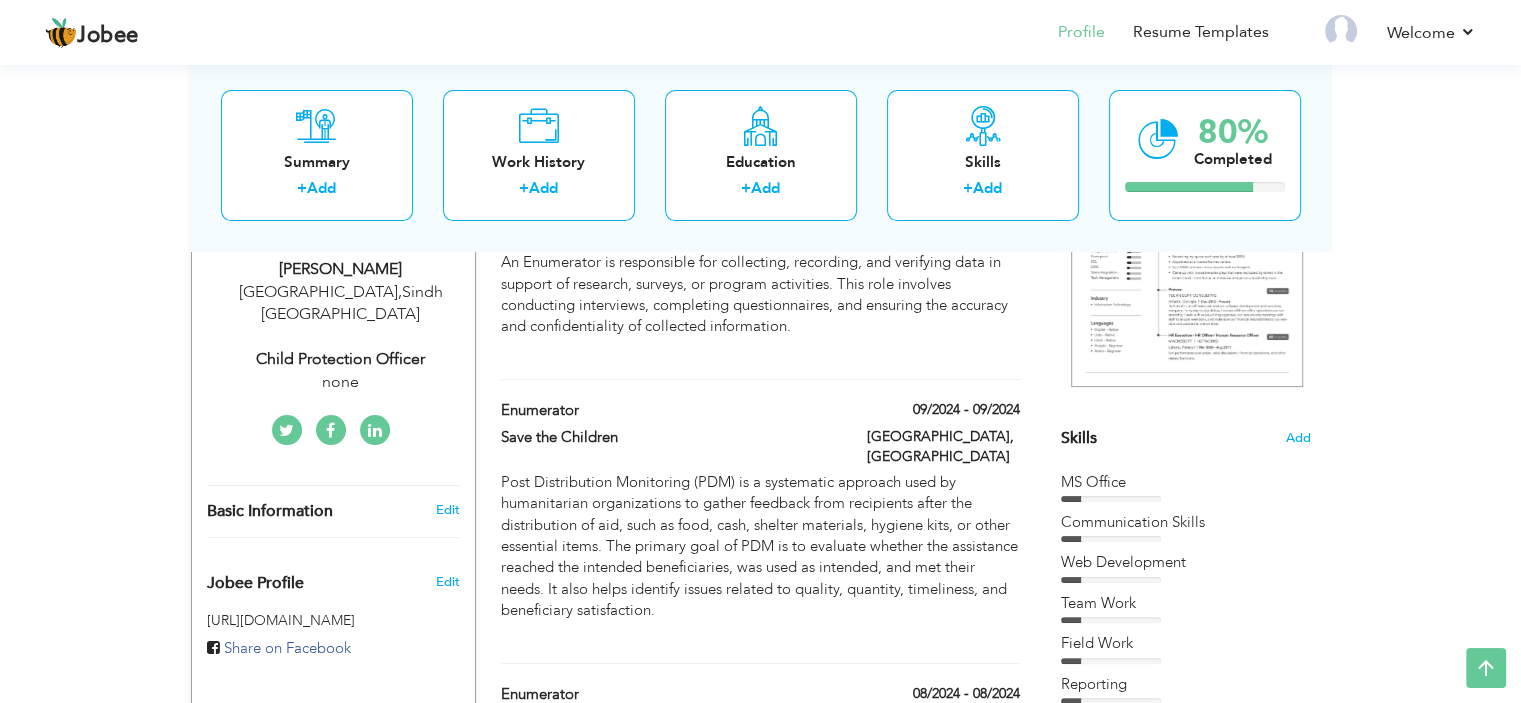 type on "Nabeela" 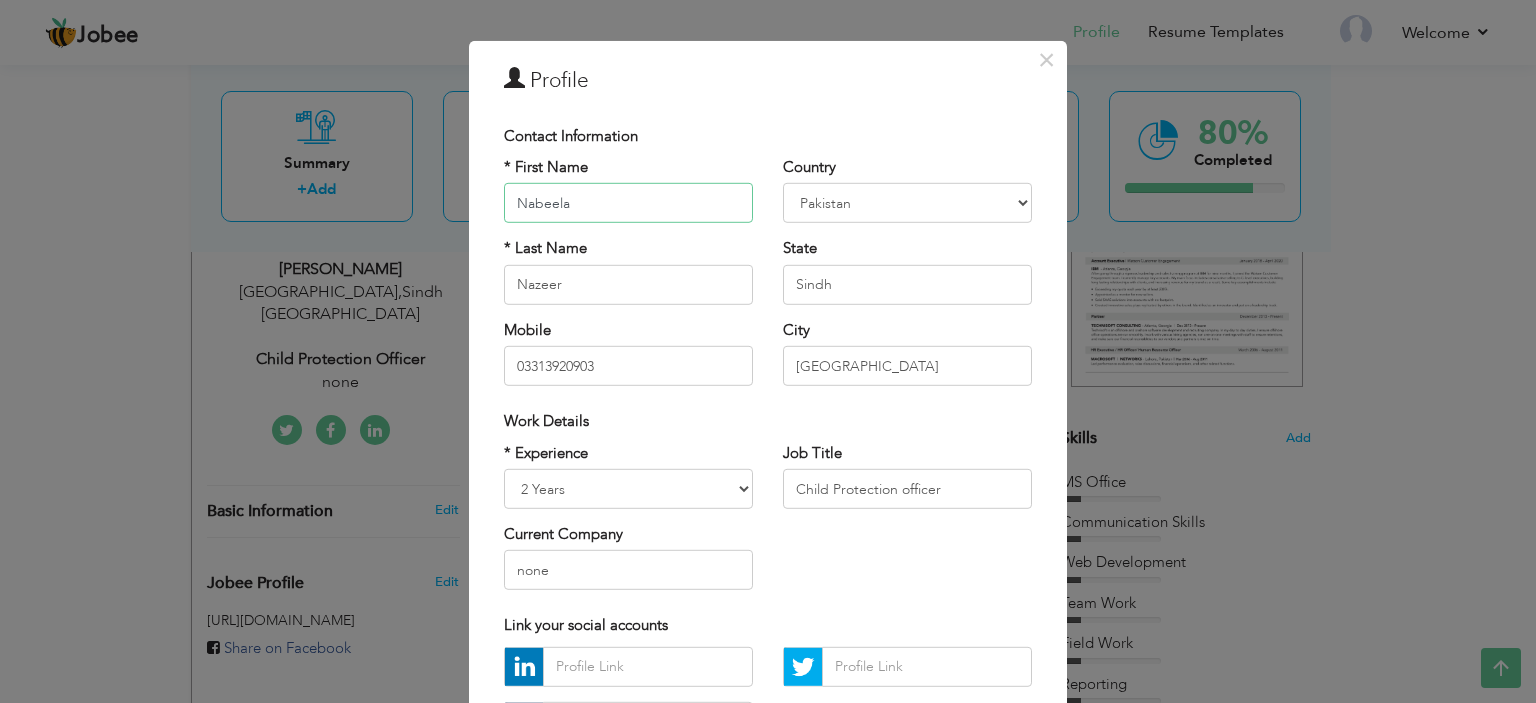 scroll, scrollTop: 205, scrollLeft: 0, axis: vertical 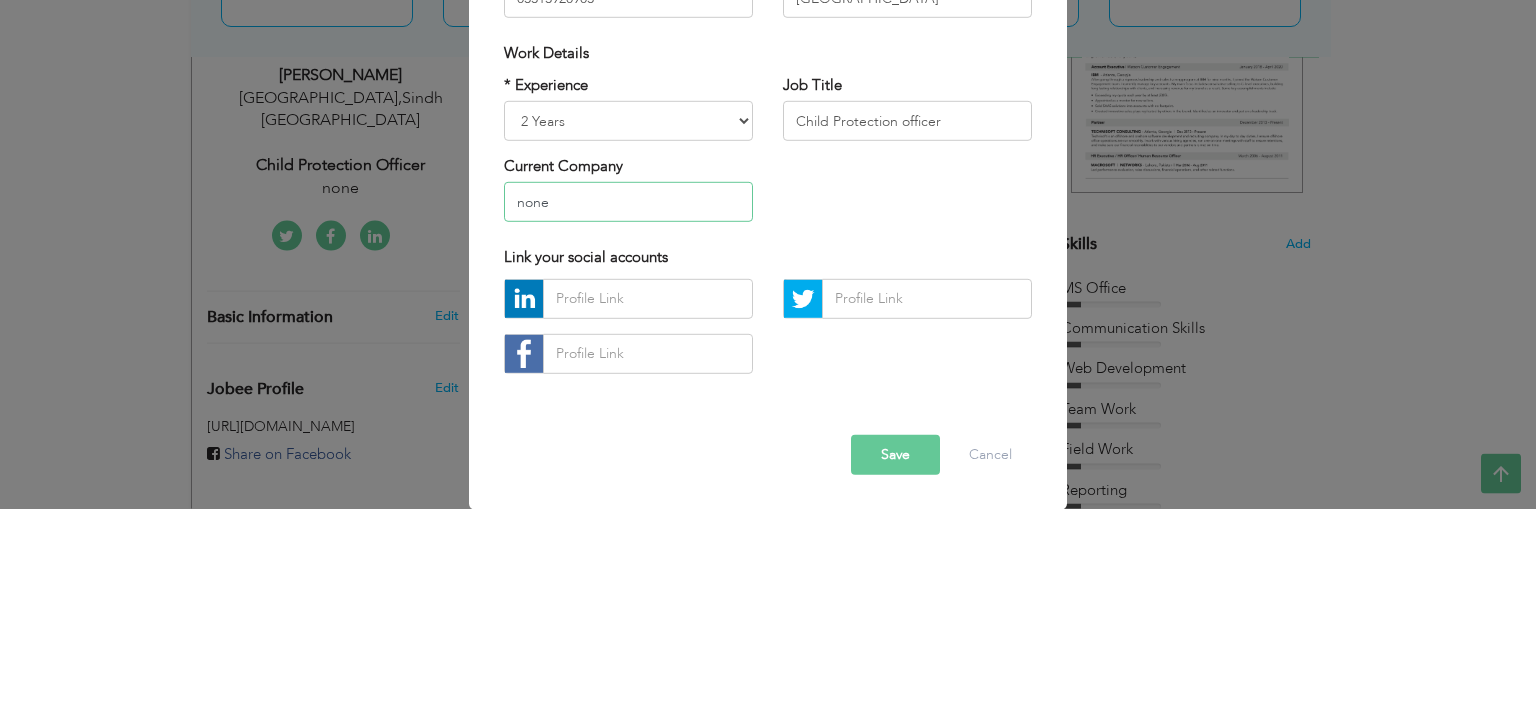 click on "none" at bounding box center (628, 396) 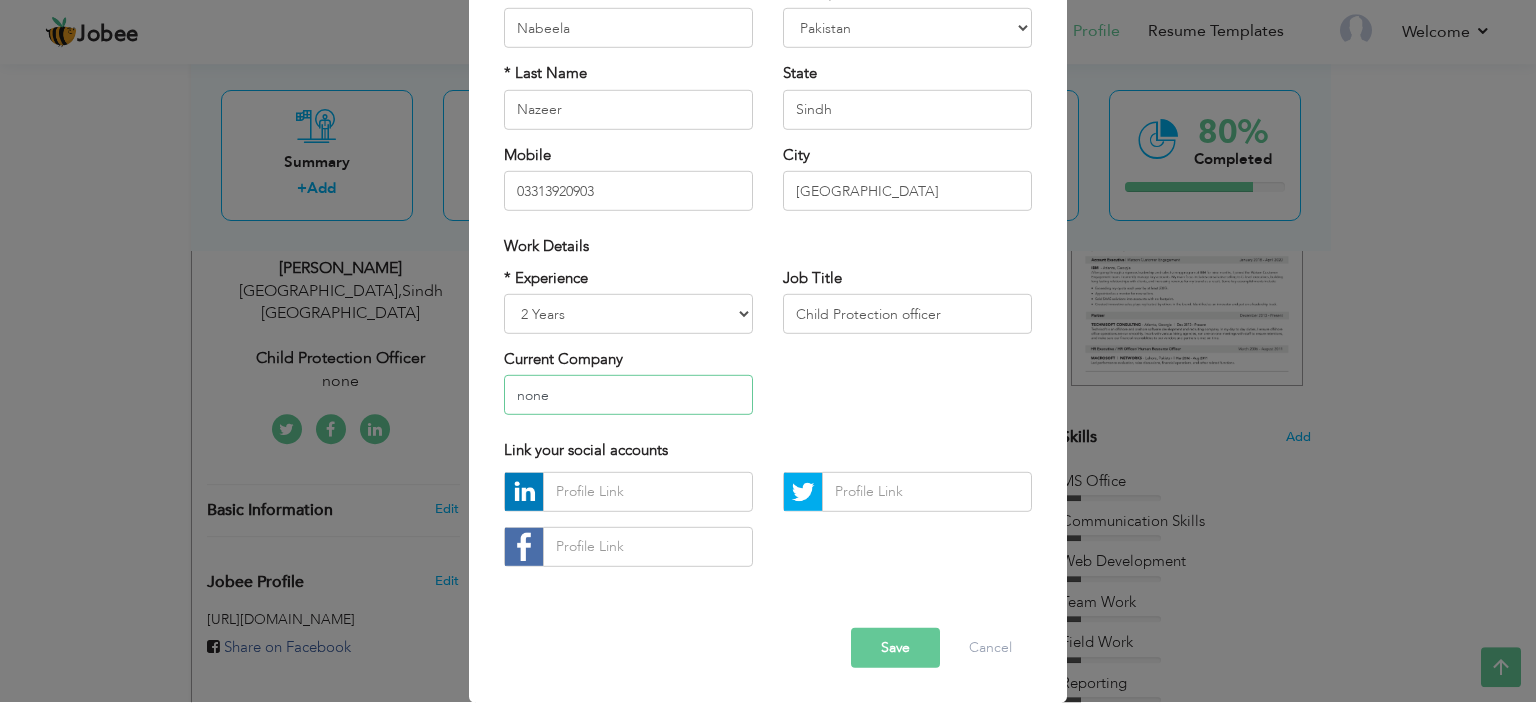 scroll, scrollTop: 342, scrollLeft: 0, axis: vertical 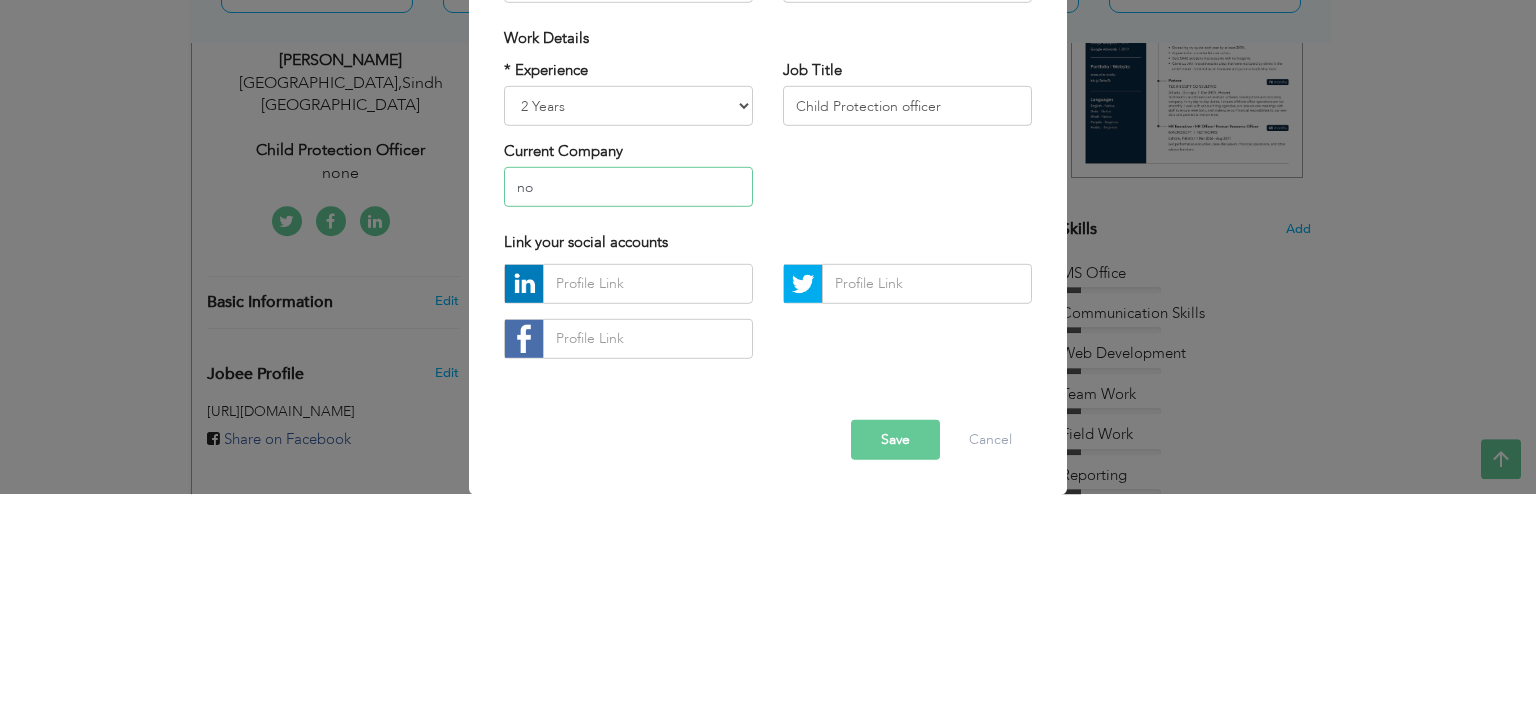 type on "n" 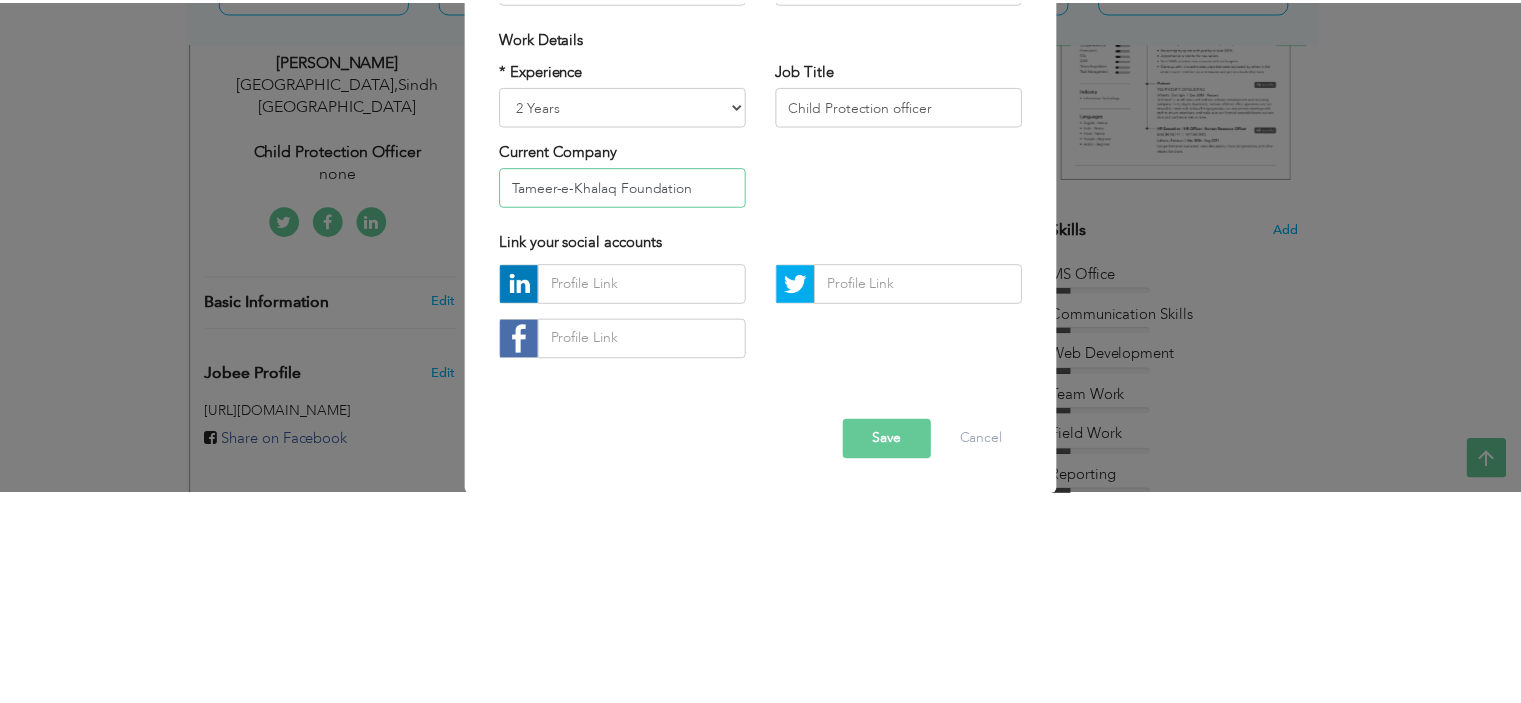 scroll, scrollTop: 342, scrollLeft: 0, axis: vertical 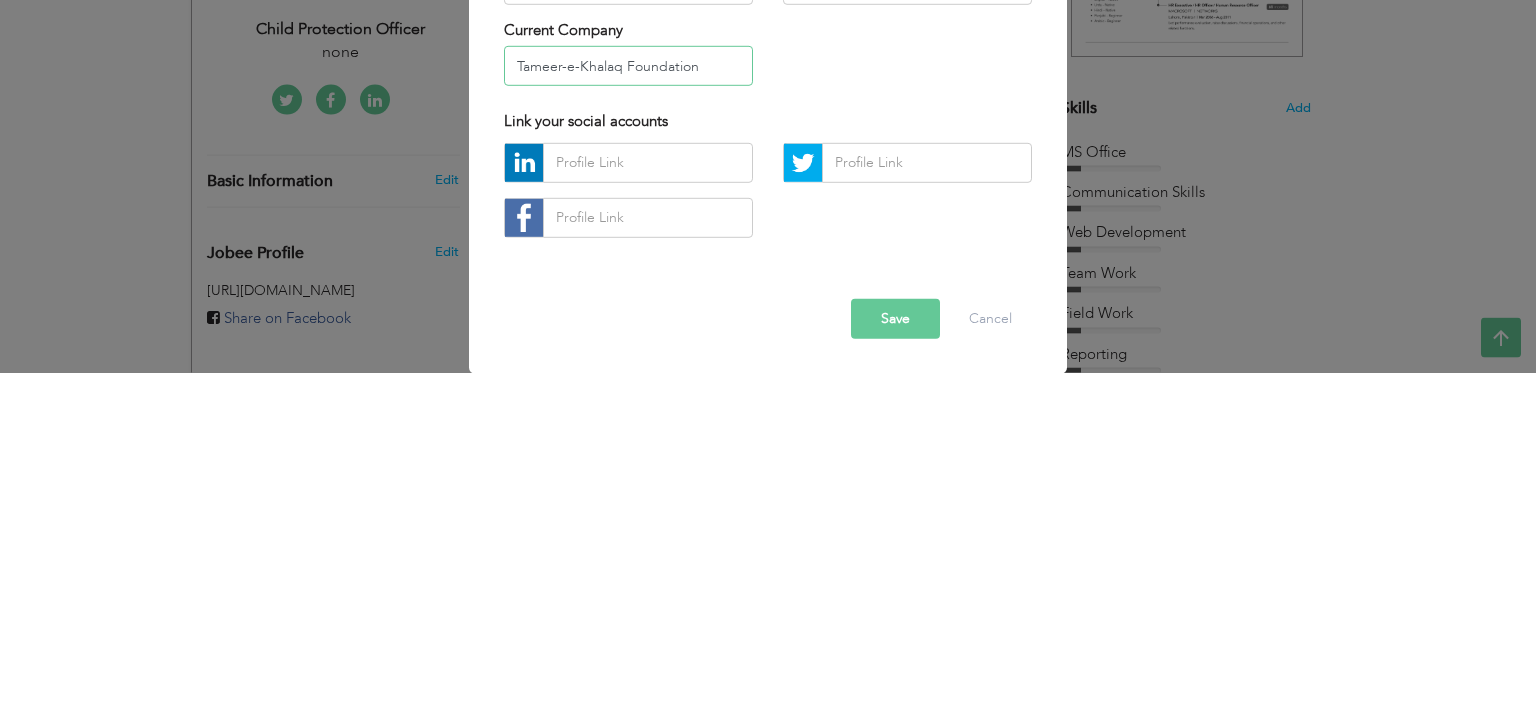 type on "Tameer-e-Khalaq Foundation" 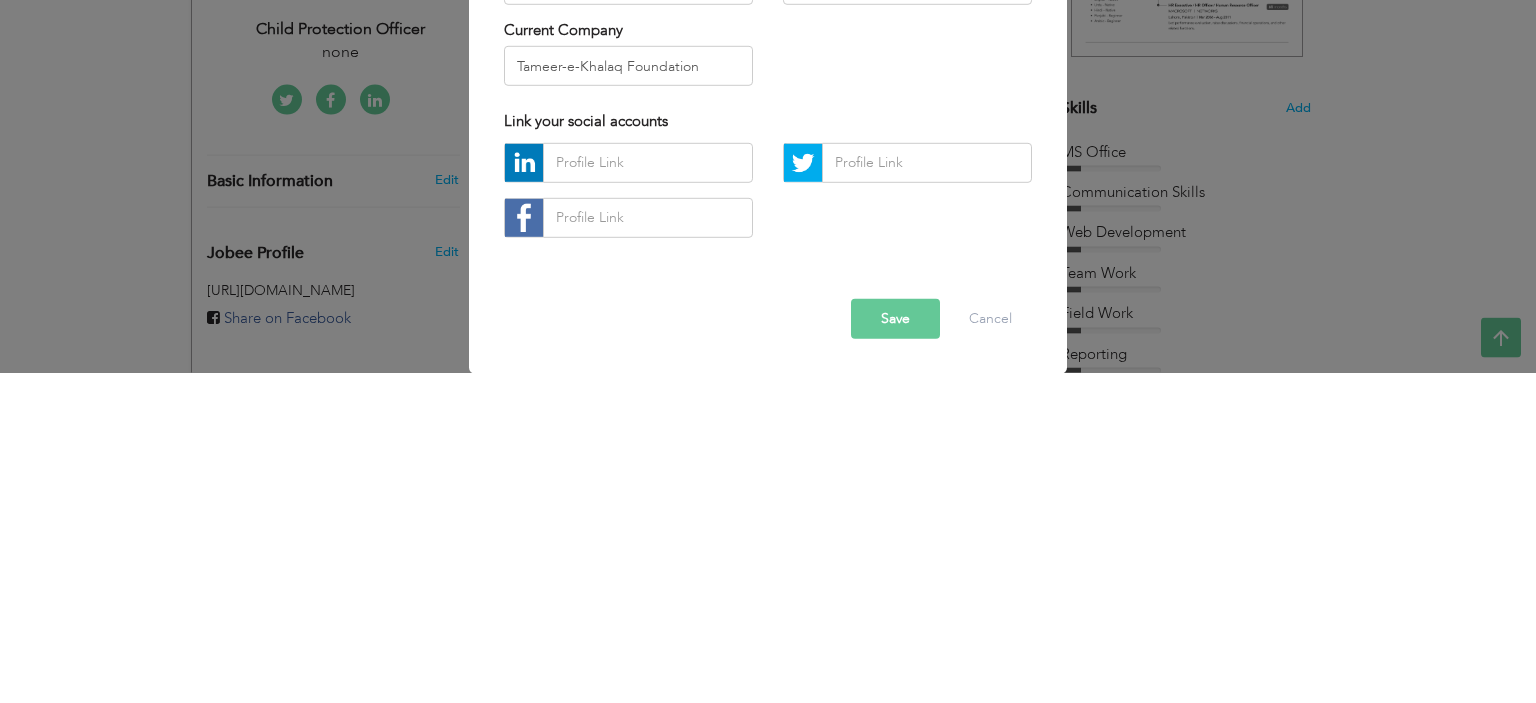 click on "Save" at bounding box center [895, 649] 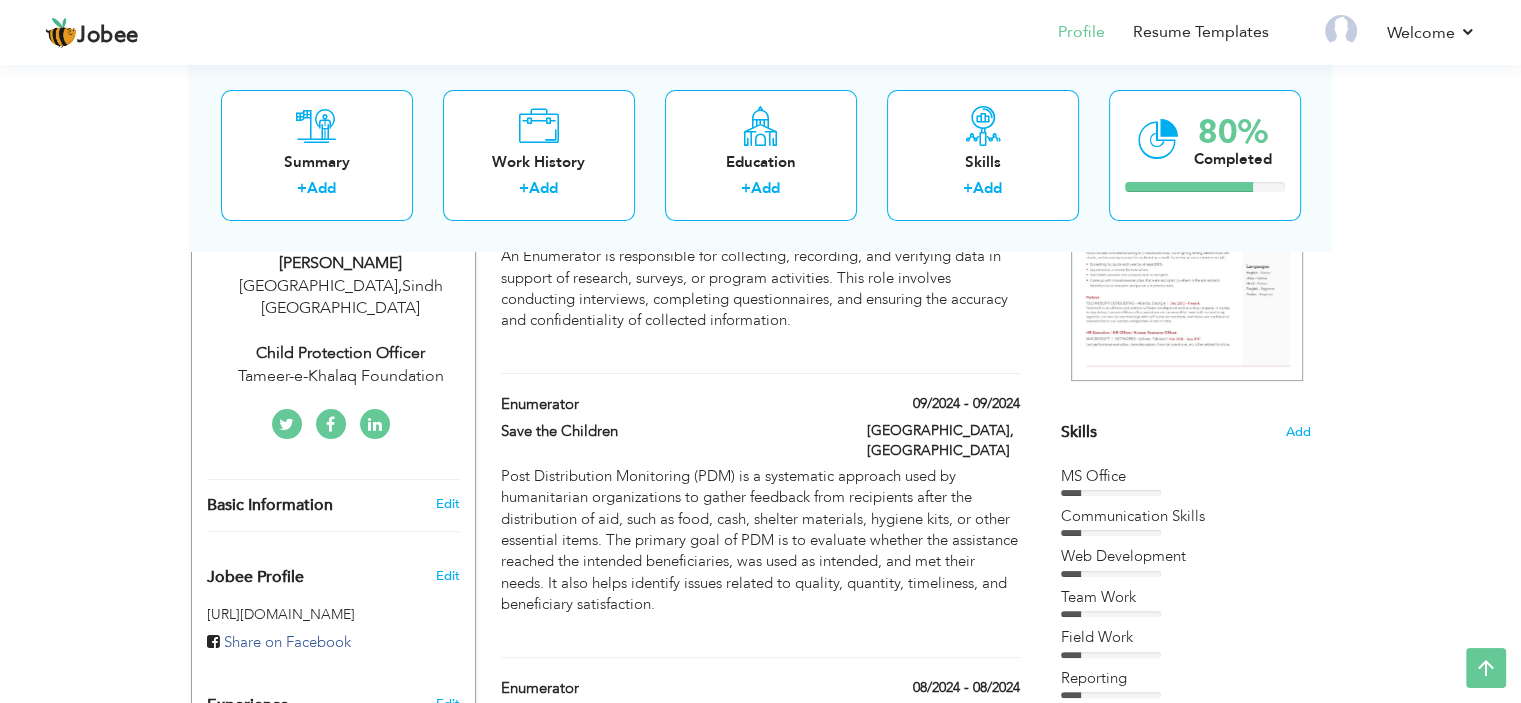 click on "View Resume
Export PDF
Profile
Summary
Public Link
Experience
Education
Awards
Work Histroy
Projects
Certifications
Skills
Preferred Job City" at bounding box center [760, 1023] 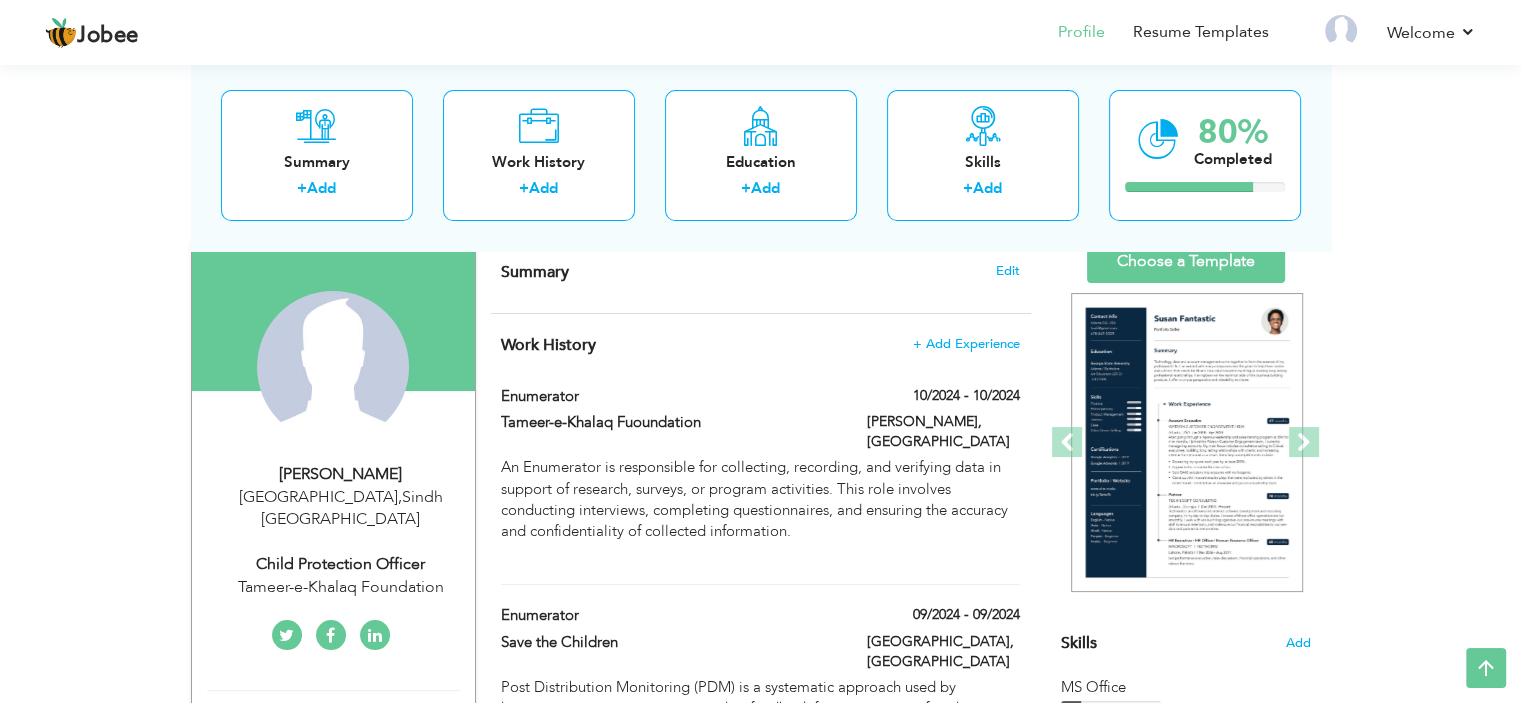 scroll, scrollTop: 0, scrollLeft: 0, axis: both 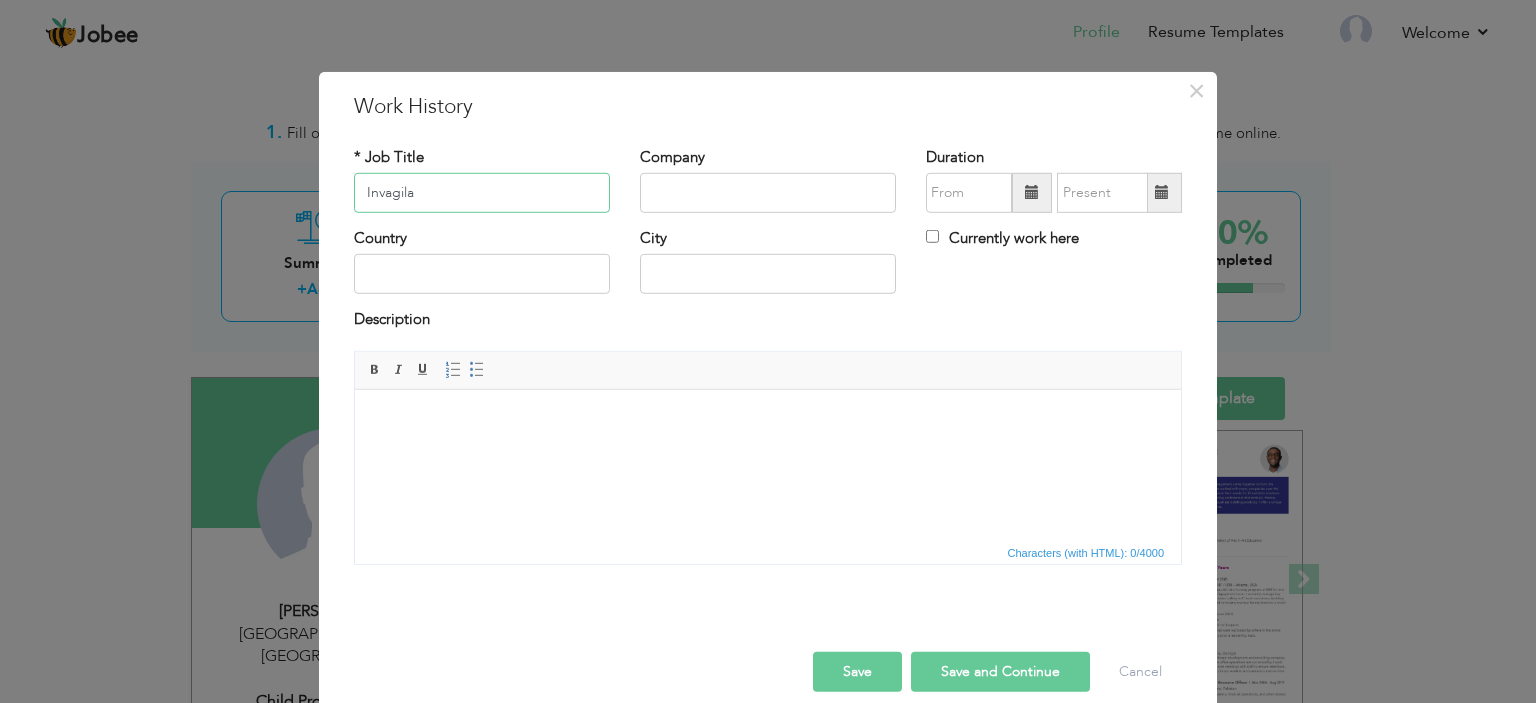 type on "Invagila" 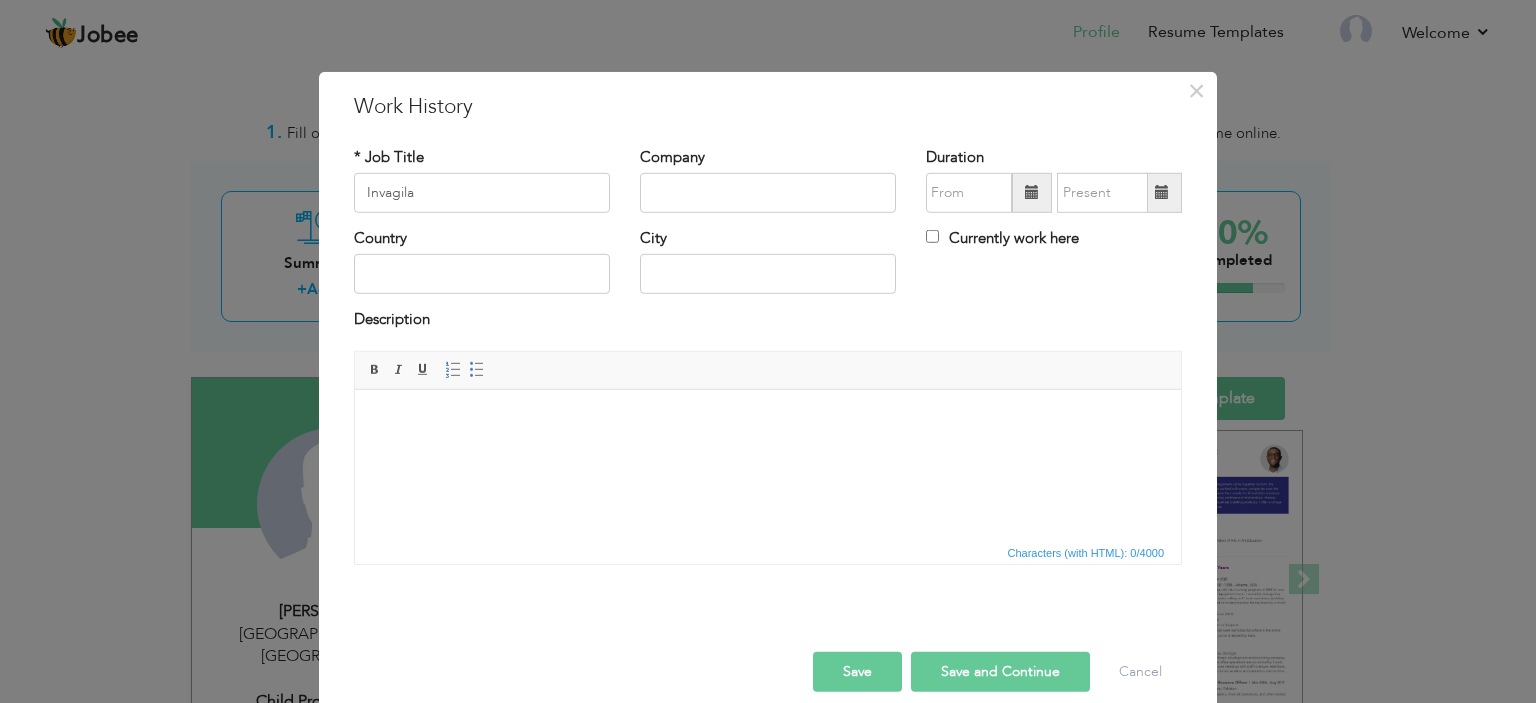 click on "×
Work History
* Job Title
Invagila
Company
Duration Currently work here" at bounding box center [768, 351] 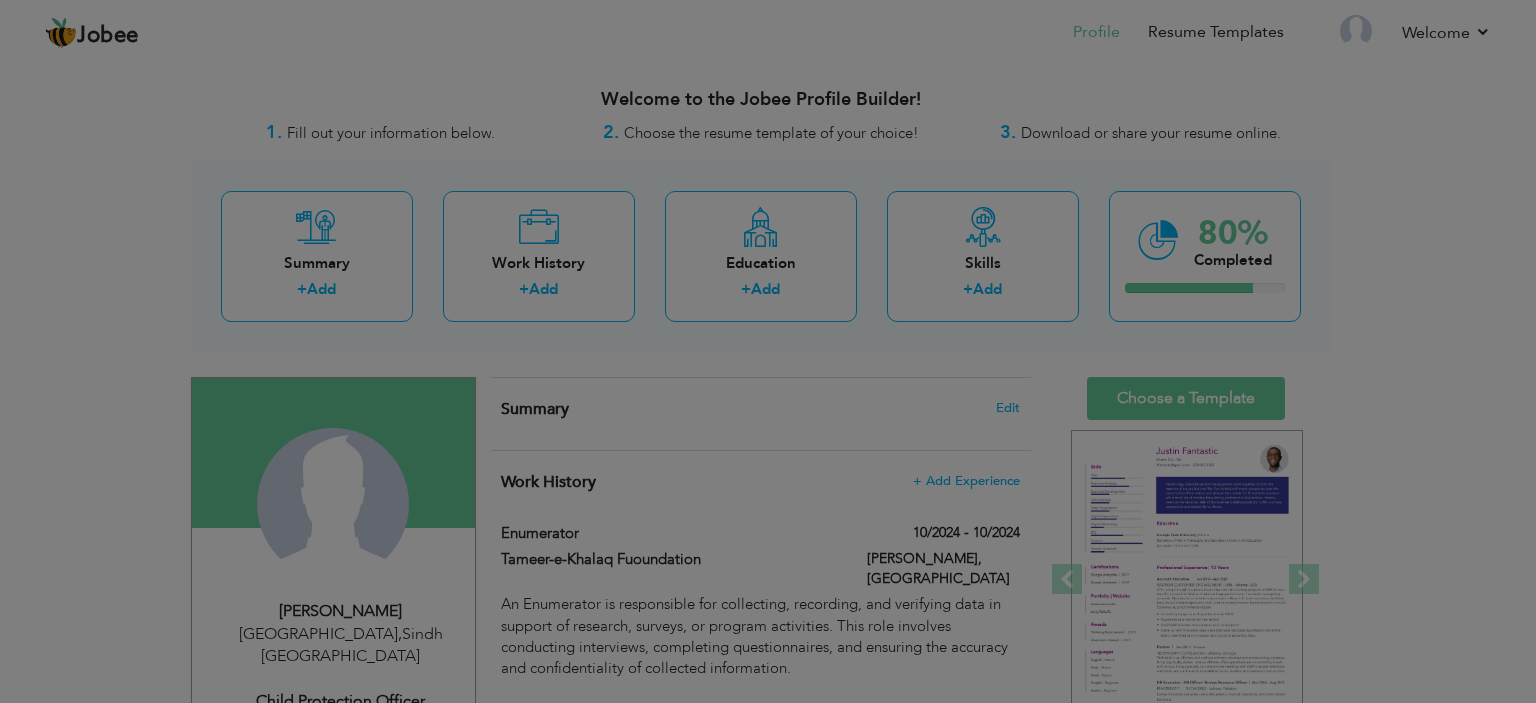 click on "×
Work History
* Job Title
Invagila
Company
Duration Currently work here" at bounding box center (768, 351) 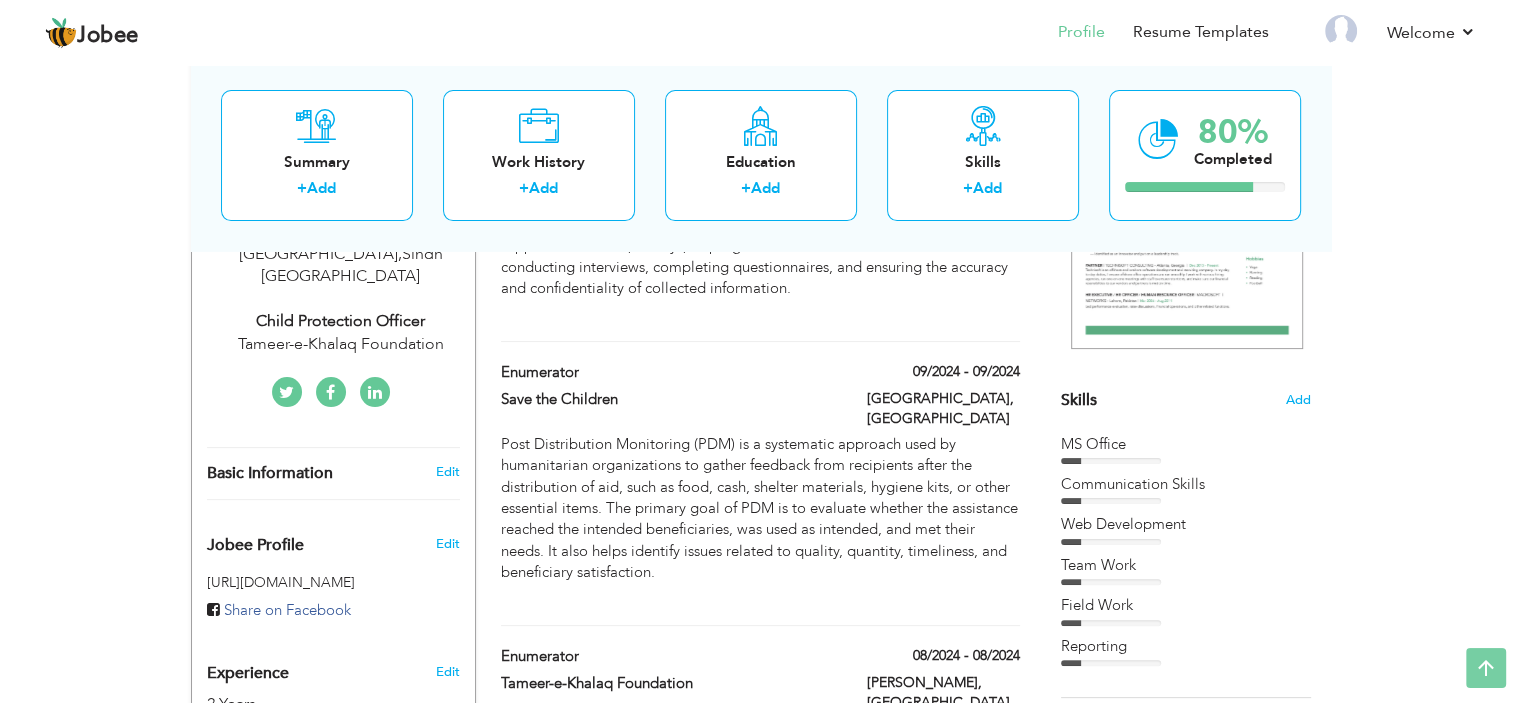 scroll, scrollTop: 0, scrollLeft: 0, axis: both 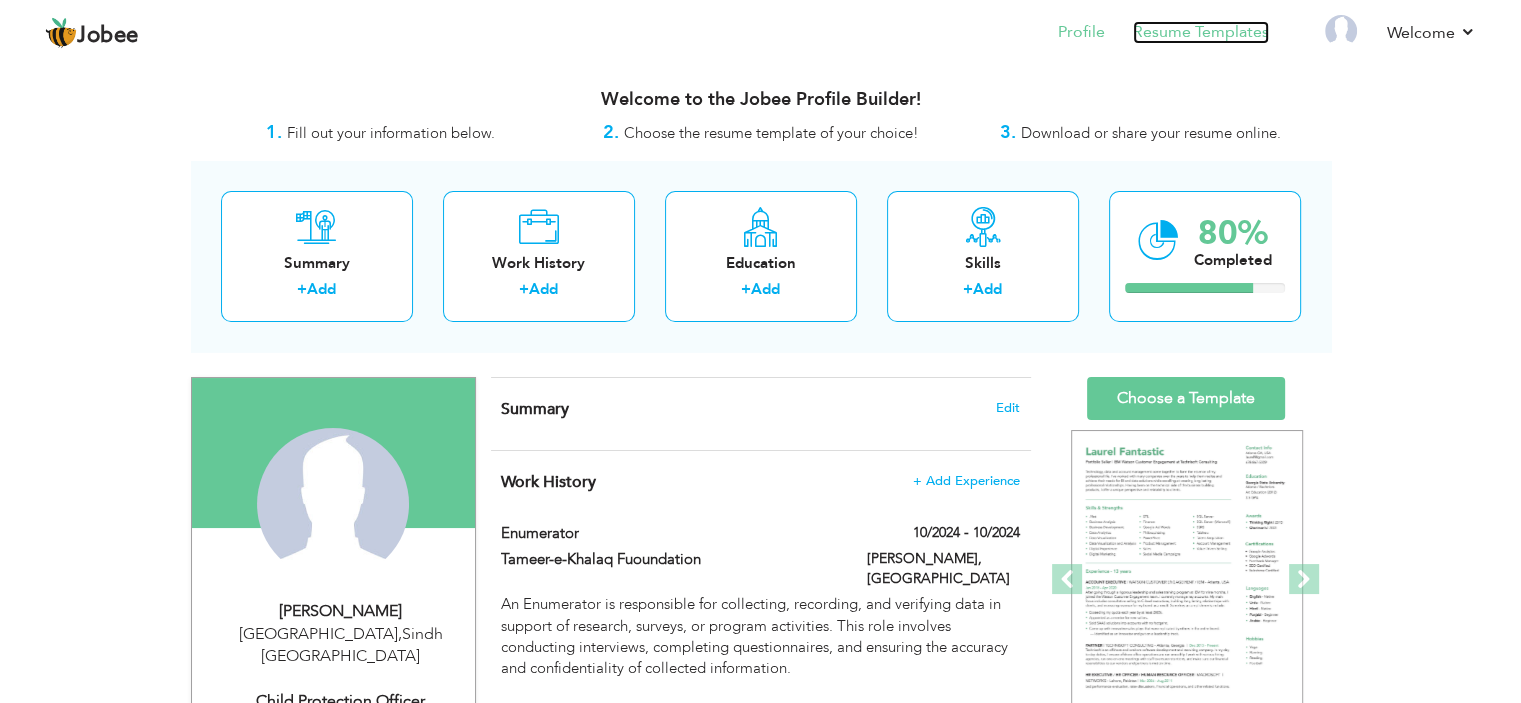 click on "Resume Templates" at bounding box center [1201, 32] 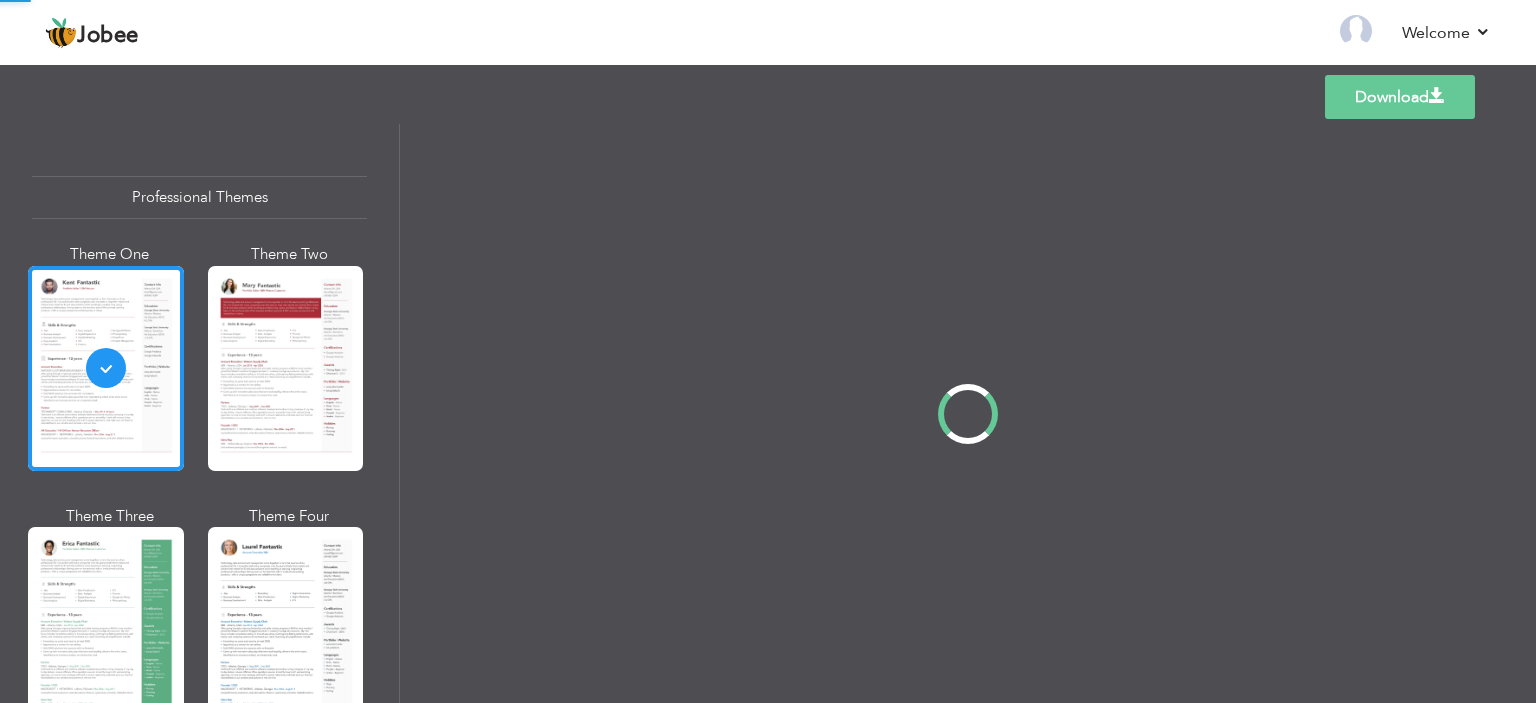 scroll, scrollTop: 0, scrollLeft: 0, axis: both 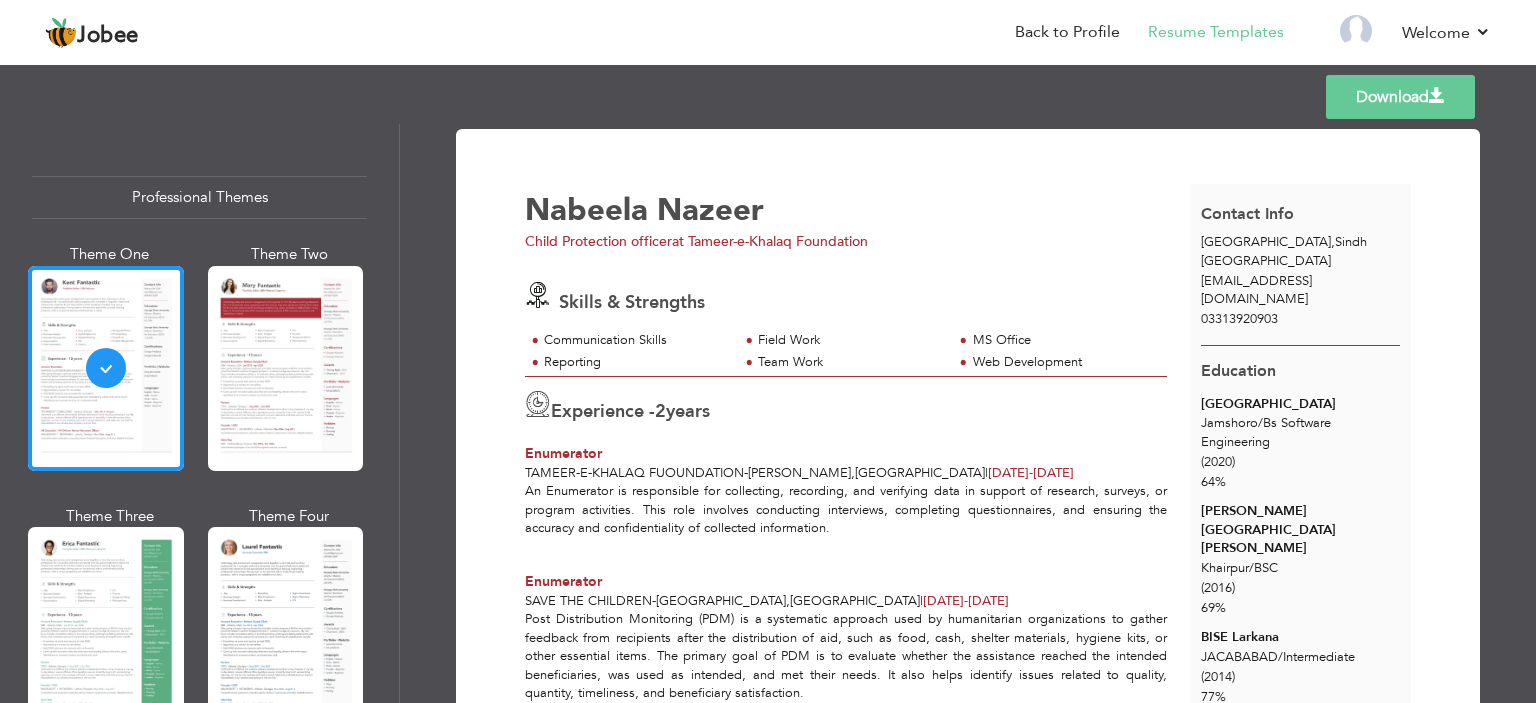 click on "Professional Themes
Theme One
Theme Two
Theme Three
Theme Four" at bounding box center (768, 413) 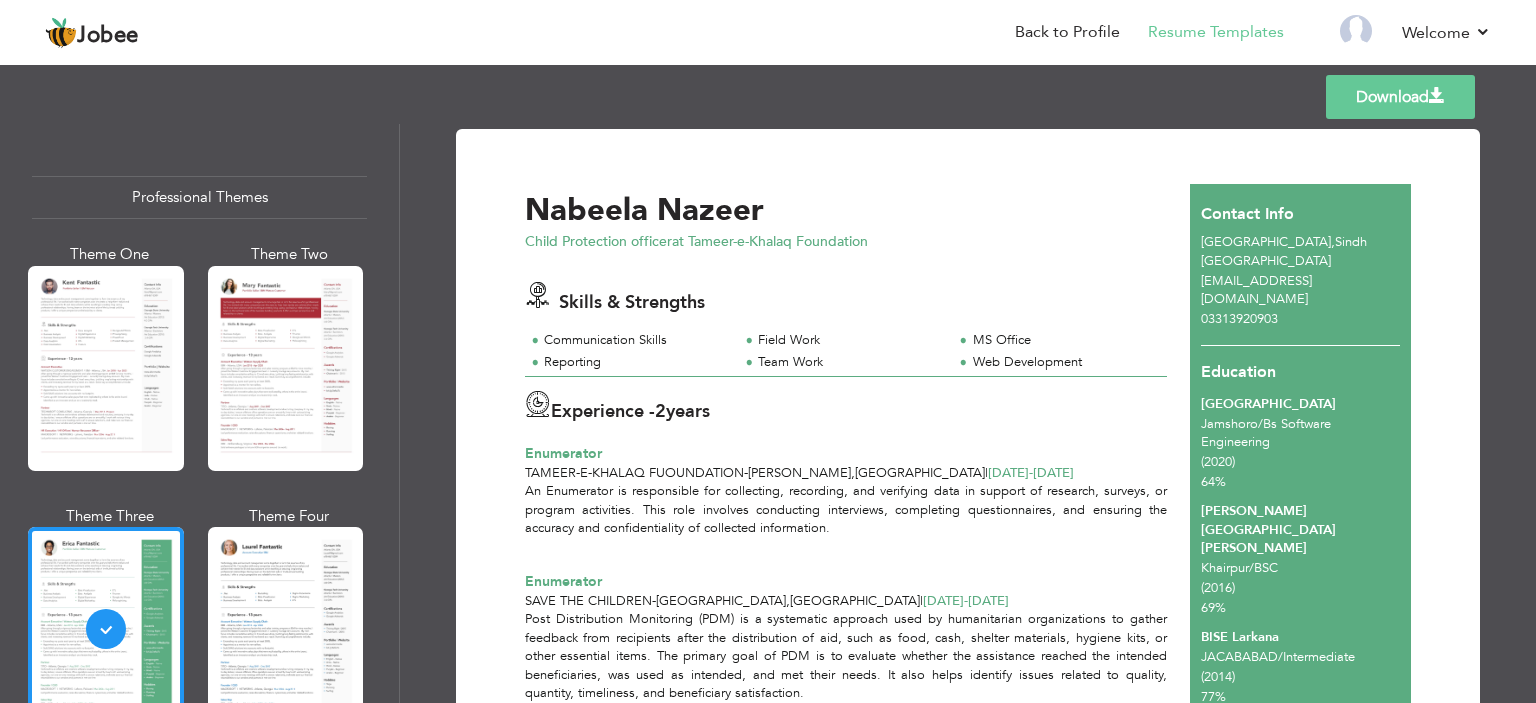 click on "Professional Themes
Theme One
Theme Two
Theme Three
Theme Four" at bounding box center [768, 413] 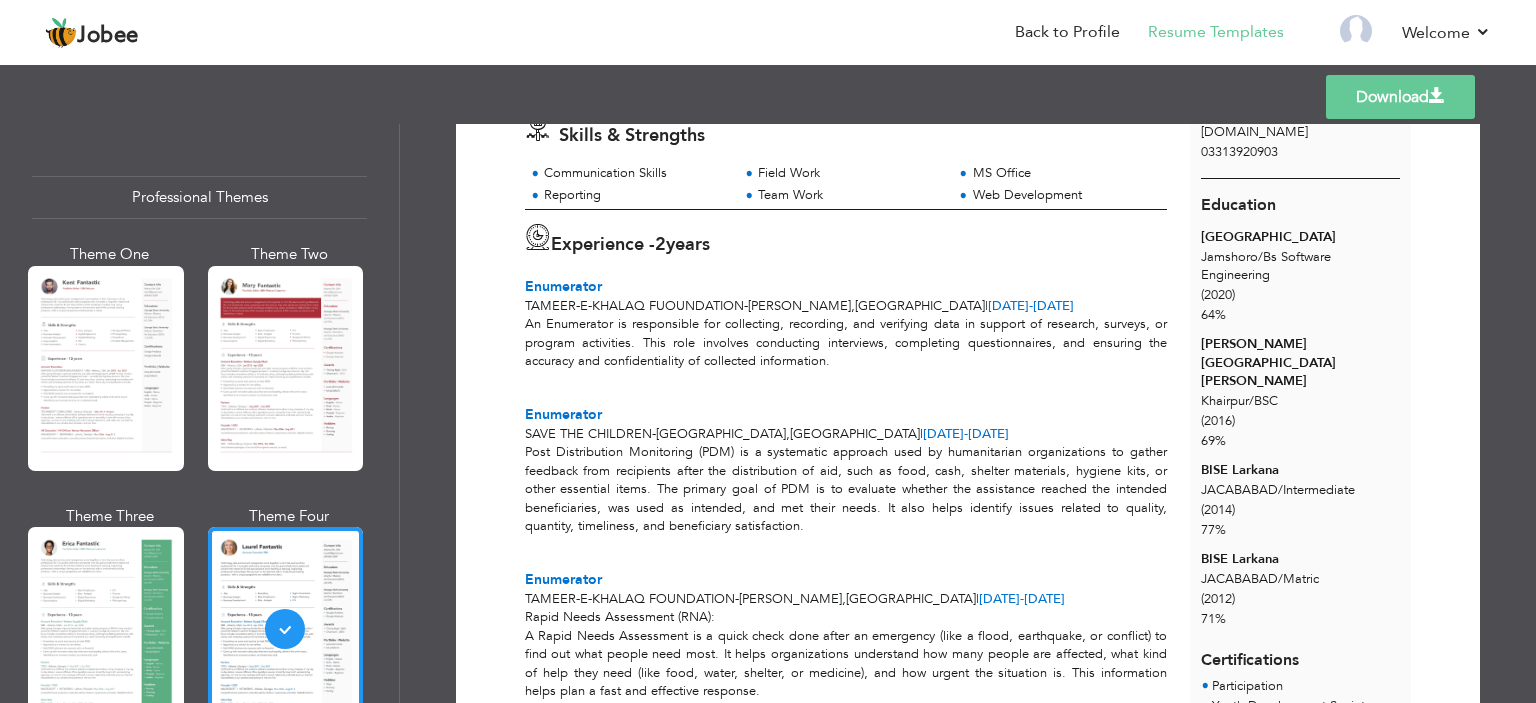 scroll, scrollTop: 0, scrollLeft: 0, axis: both 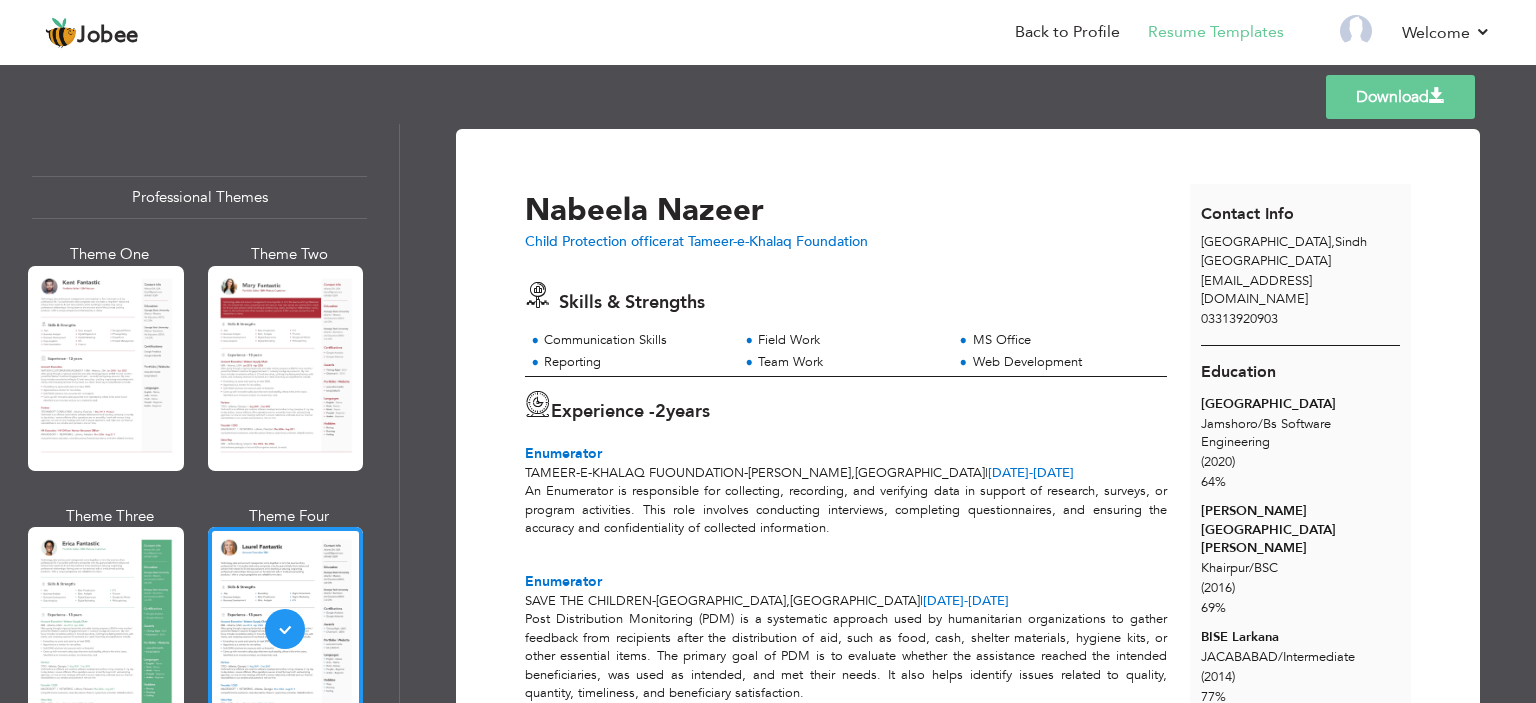 click on "Professional Themes
Theme One
Theme Two
Theme Three
Theme Four" at bounding box center [768, 413] 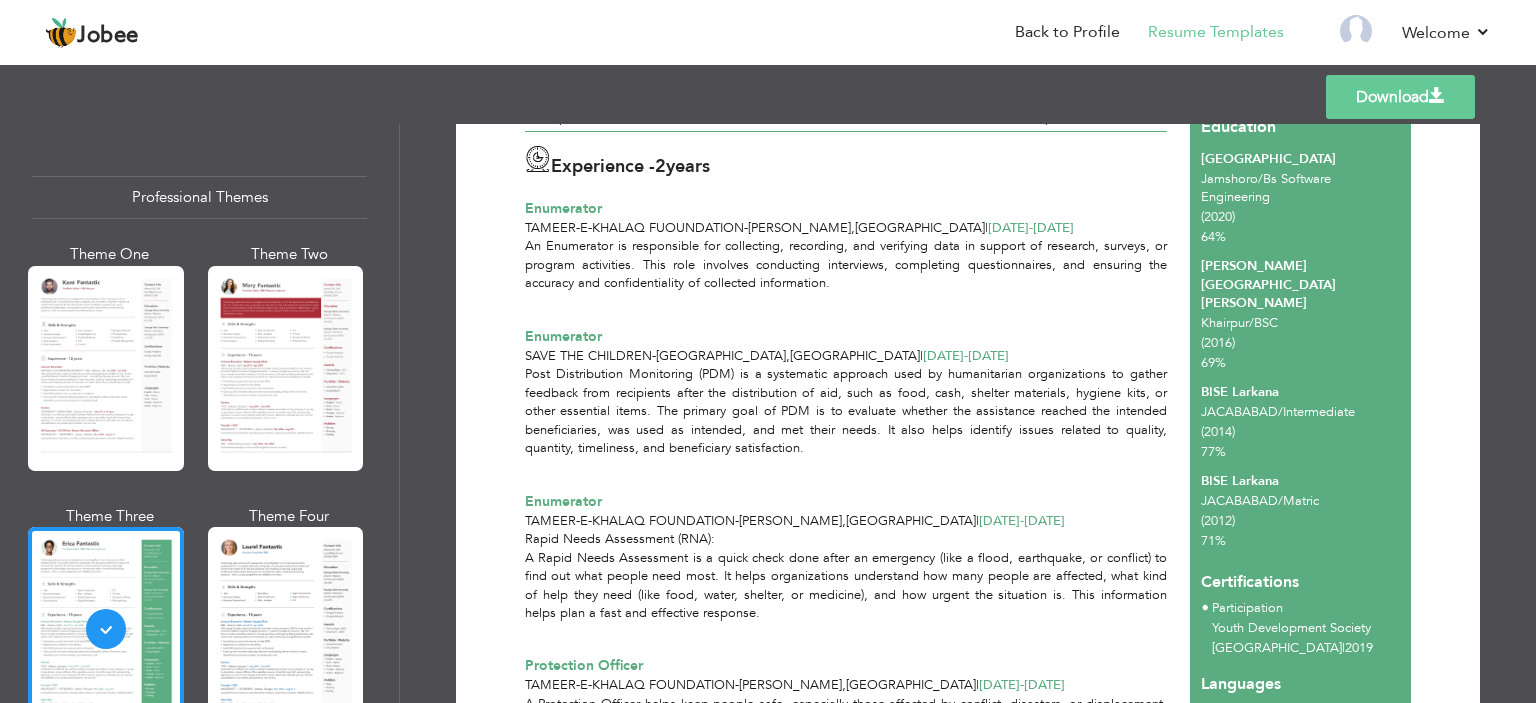 scroll, scrollTop: 0, scrollLeft: 0, axis: both 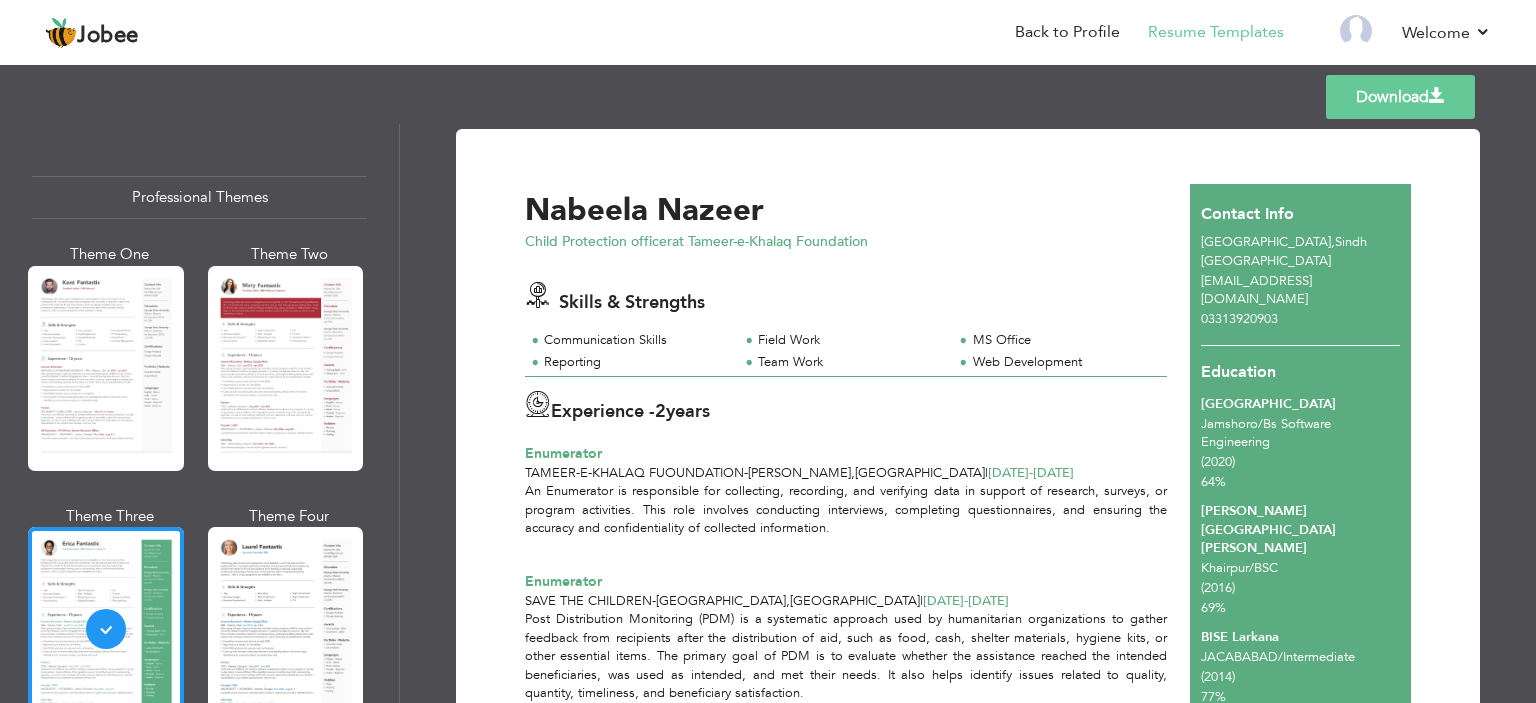 click on "Download" at bounding box center (1400, 97) 